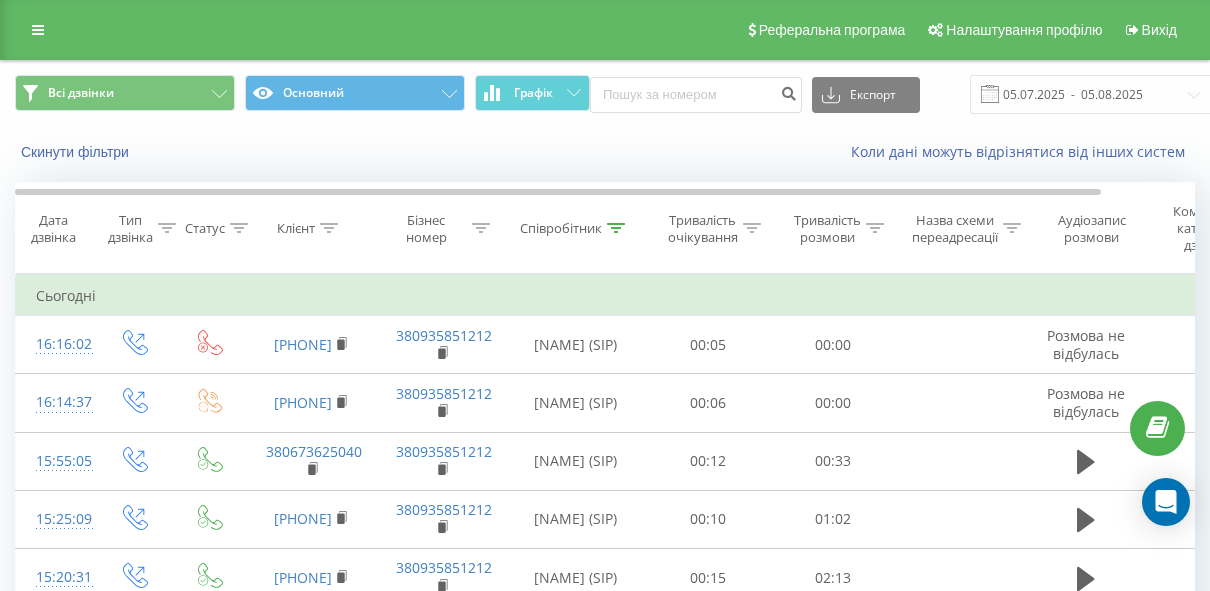 scroll, scrollTop: 0, scrollLeft: 0, axis: both 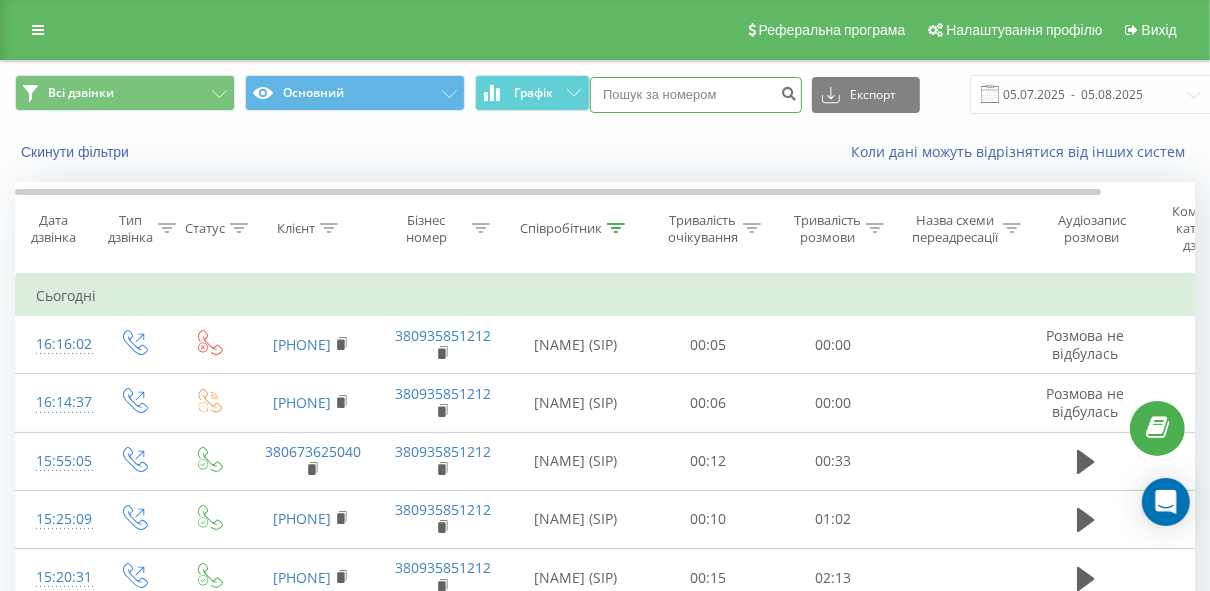 click at bounding box center [696, 95] 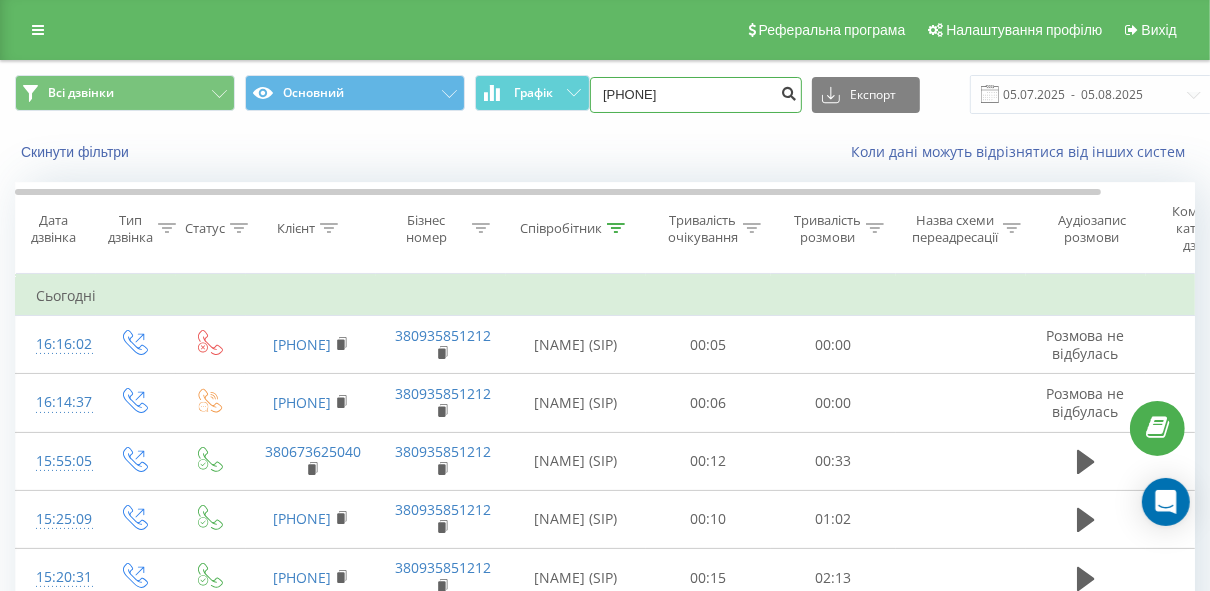 type on "[PHONE]" 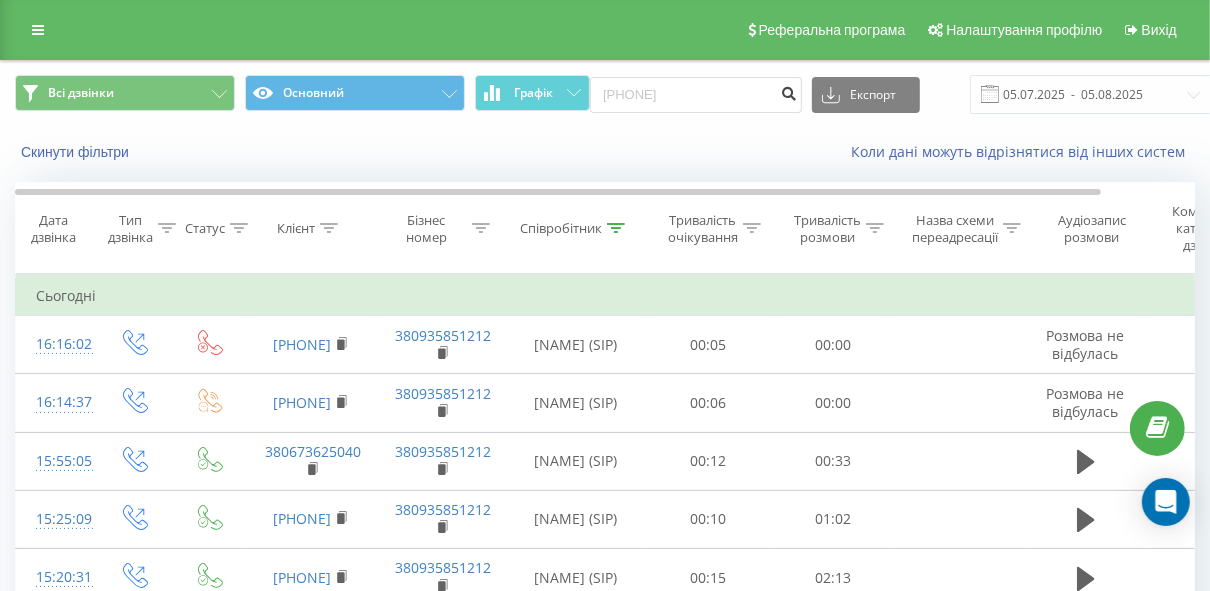 click at bounding box center [788, 91] 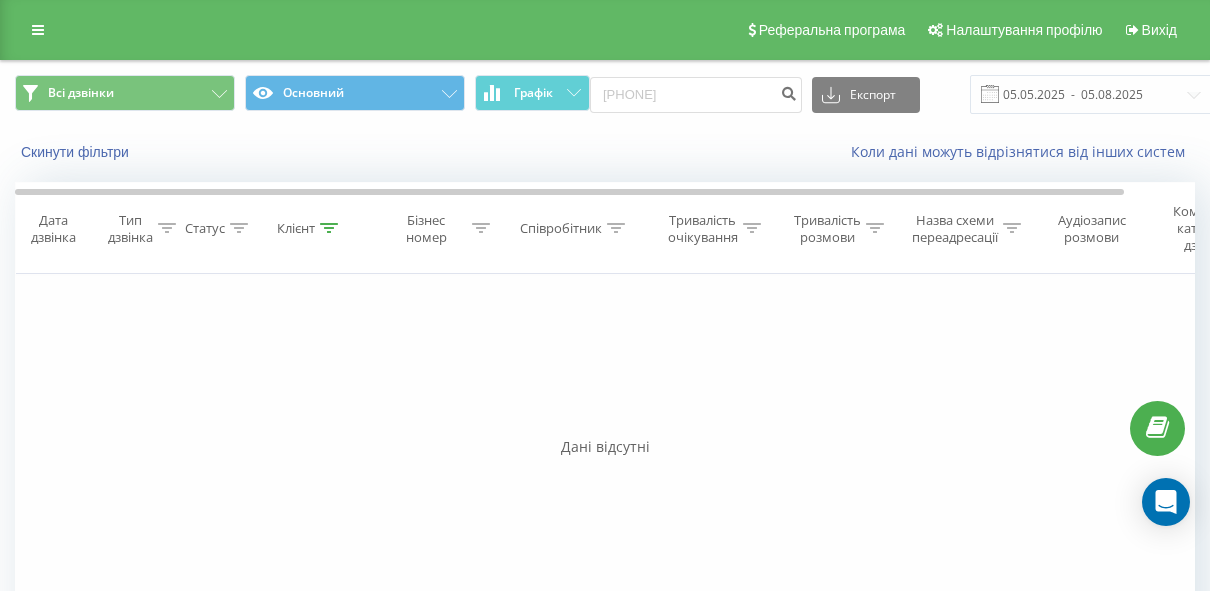 scroll, scrollTop: 0, scrollLeft: 0, axis: both 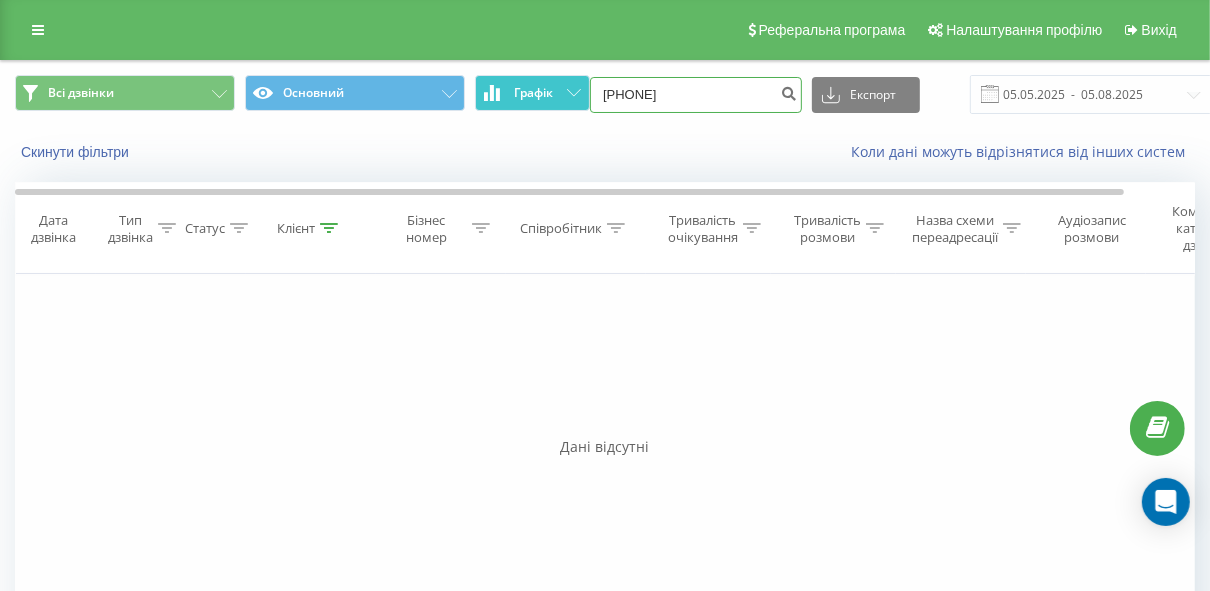 drag, startPoint x: 686, startPoint y: 92, endPoint x: 513, endPoint y: 80, distance: 173.41568 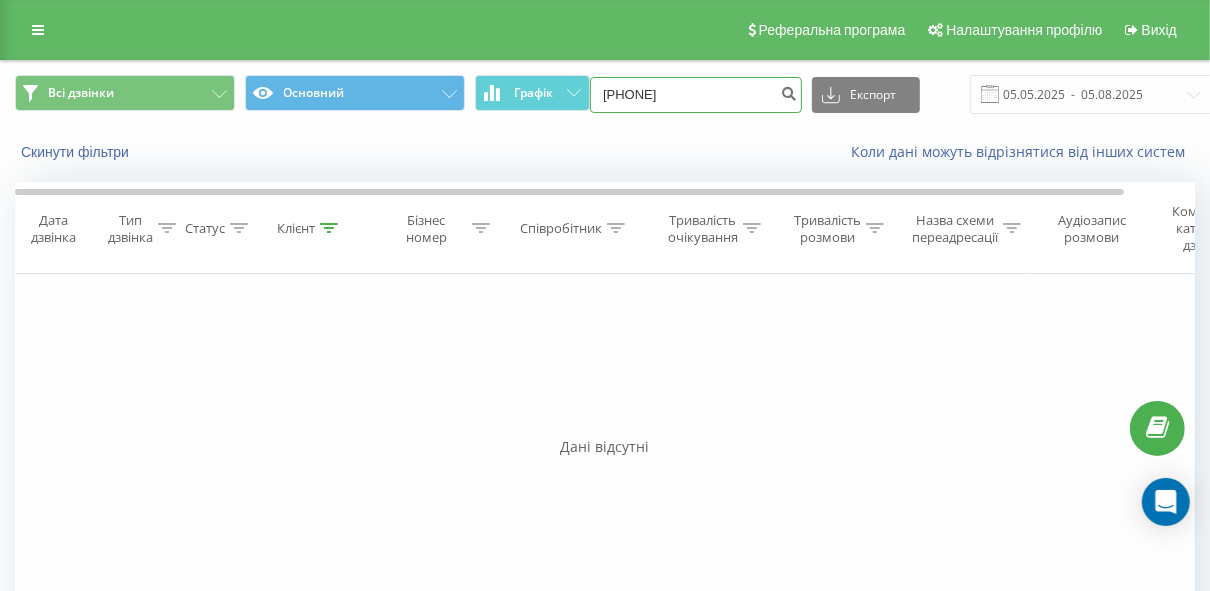 type on "5952001250" 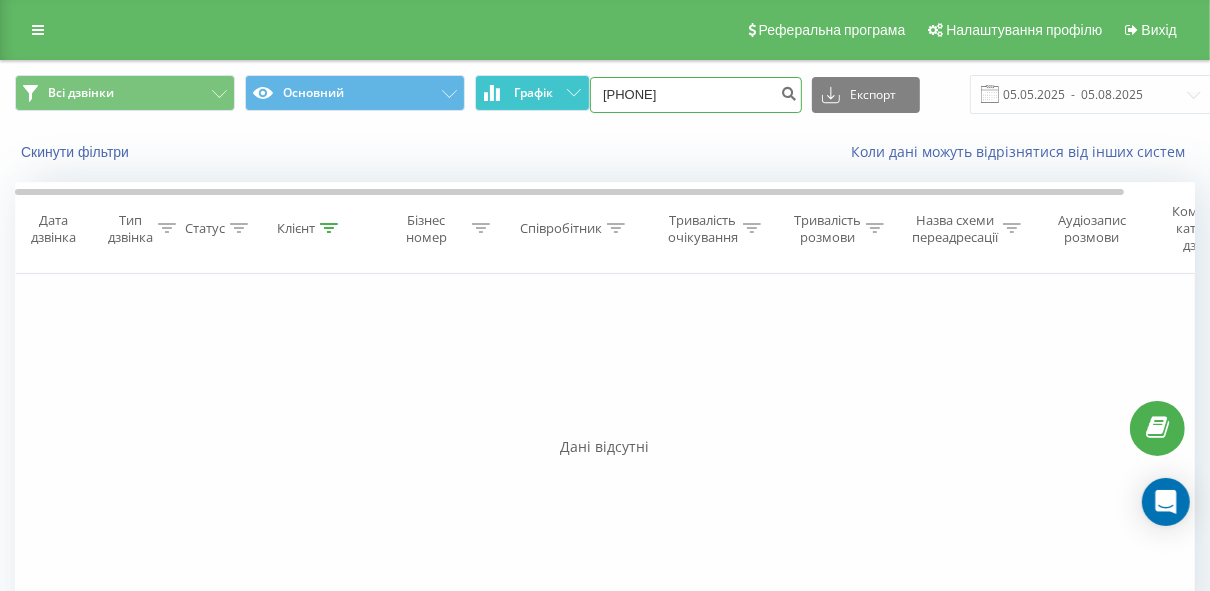 drag, startPoint x: 714, startPoint y: 96, endPoint x: 562, endPoint y: 95, distance: 152.0033 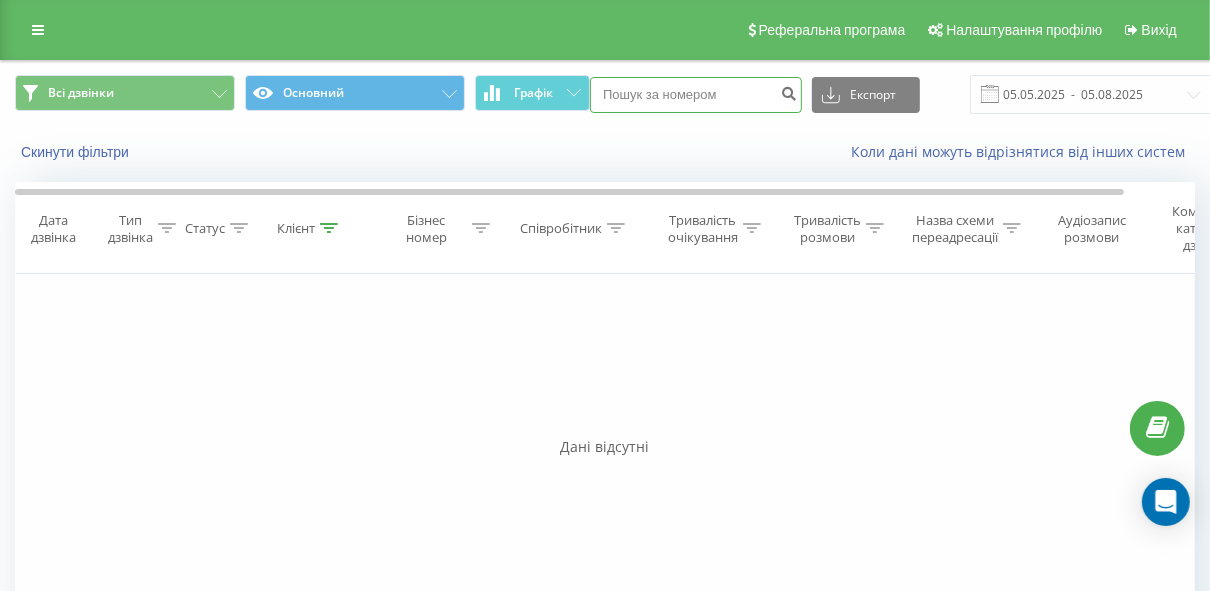 type 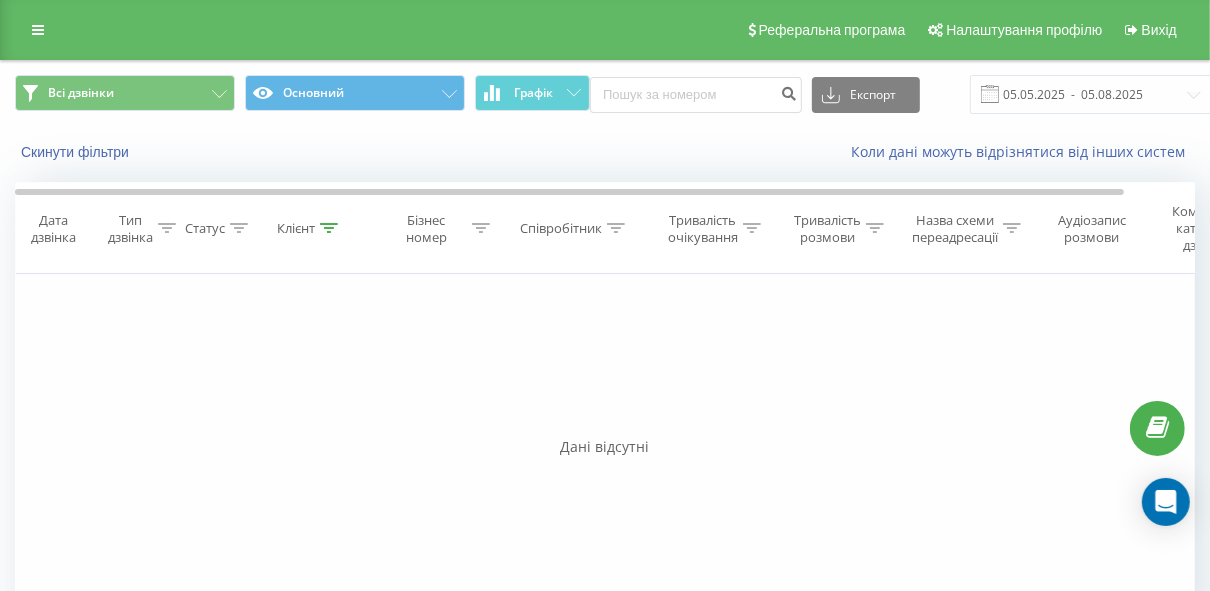 click on "Фільтрувати за умовою Дорівнює Введіть значення Скасувати OK Фільтрувати за умовою Дорівнює Введіть значення Скасувати OK Фільтрувати за умовою Містить Скасувати OK Фільтрувати за умовою Містить Скасувати OK Фільтрувати за умовою Містить Скасувати OK Фільтрувати за умовою Дорівнює Скасувати OK Фільтрувати за умовою Дорівнює Скасувати OK Фільтрувати за умовою Містить Скасувати OK Фільтрувати за умовою Дорівнює Введіть значення Скасувати OK" at bounding box center (605, 499) 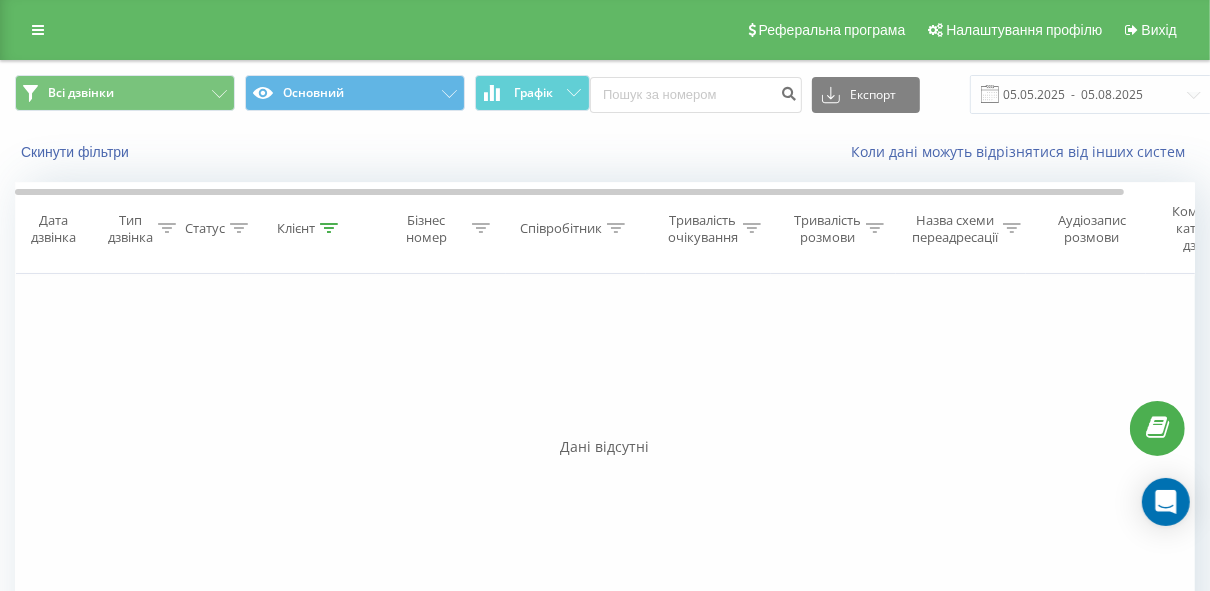 click on "Фільтрувати за умовою Дорівнює Введіть значення Скасувати OK Фільтрувати за умовою Дорівнює Введіть значення Скасувати OK Фільтрувати за умовою Містить Скасувати OK Фільтрувати за умовою Містить Скасувати OK Фільтрувати за умовою Містить Скасувати OK Фільтрувати за умовою Дорівнює Скасувати OK Фільтрувати за умовою Дорівнює Скасувати OK Фільтрувати за умовою Містить Скасувати OK Фільтрувати за умовою Дорівнює Введіть значення Скасувати OK" at bounding box center [605, 499] 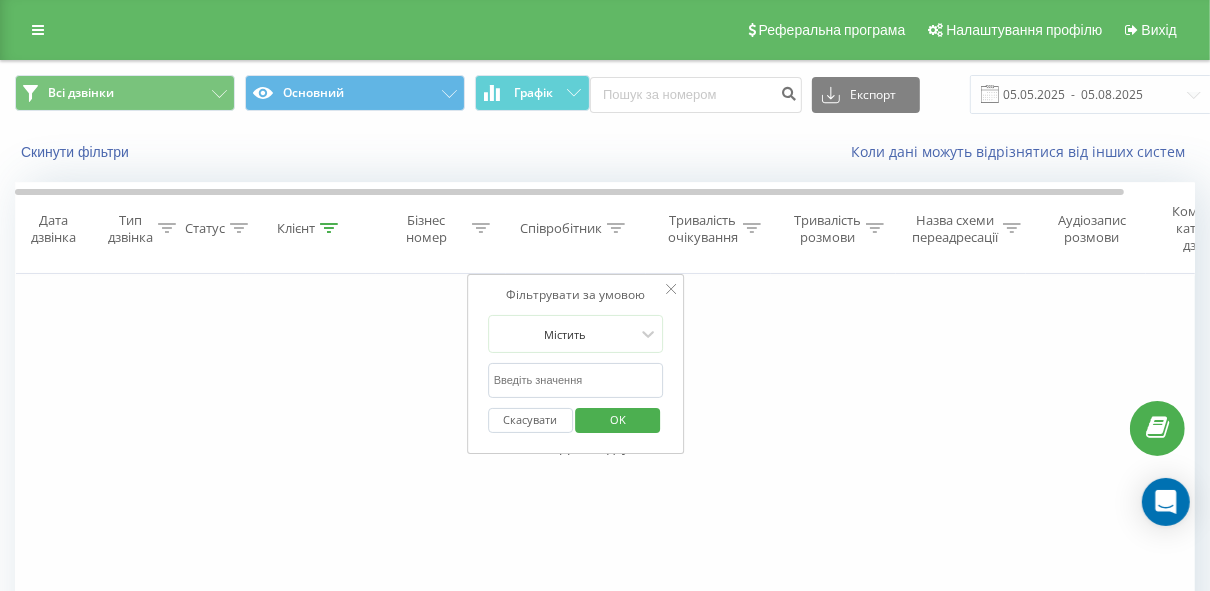 click at bounding box center (576, 380) 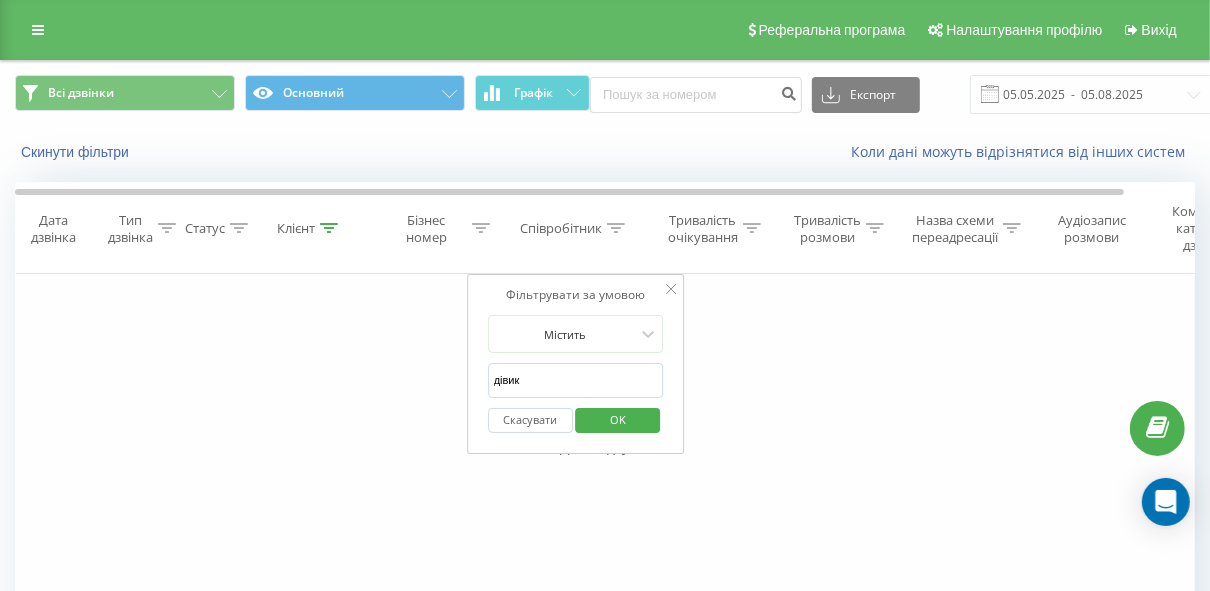click on "OK" at bounding box center (618, 419) 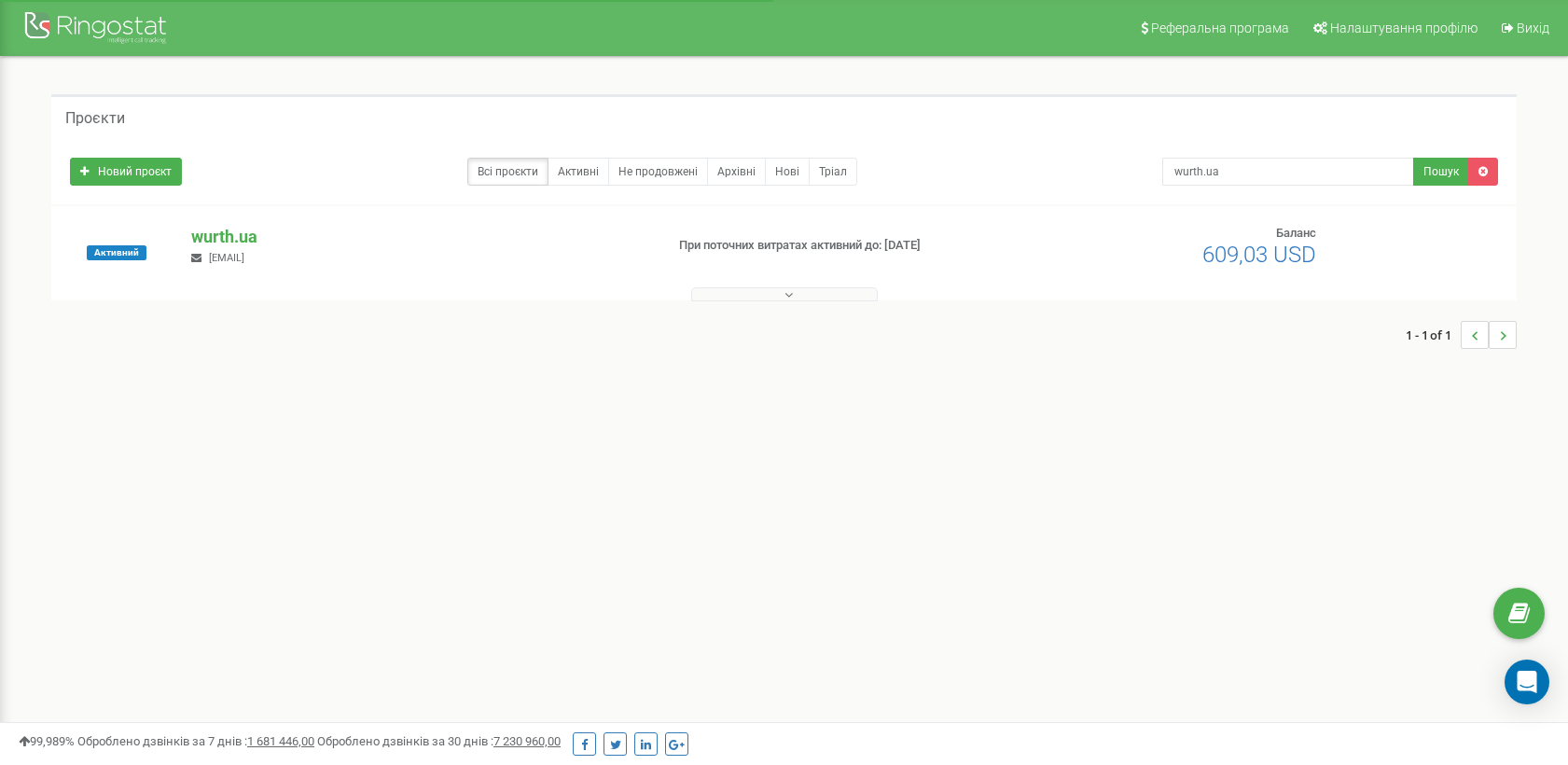 scroll, scrollTop: 0, scrollLeft: 0, axis: both 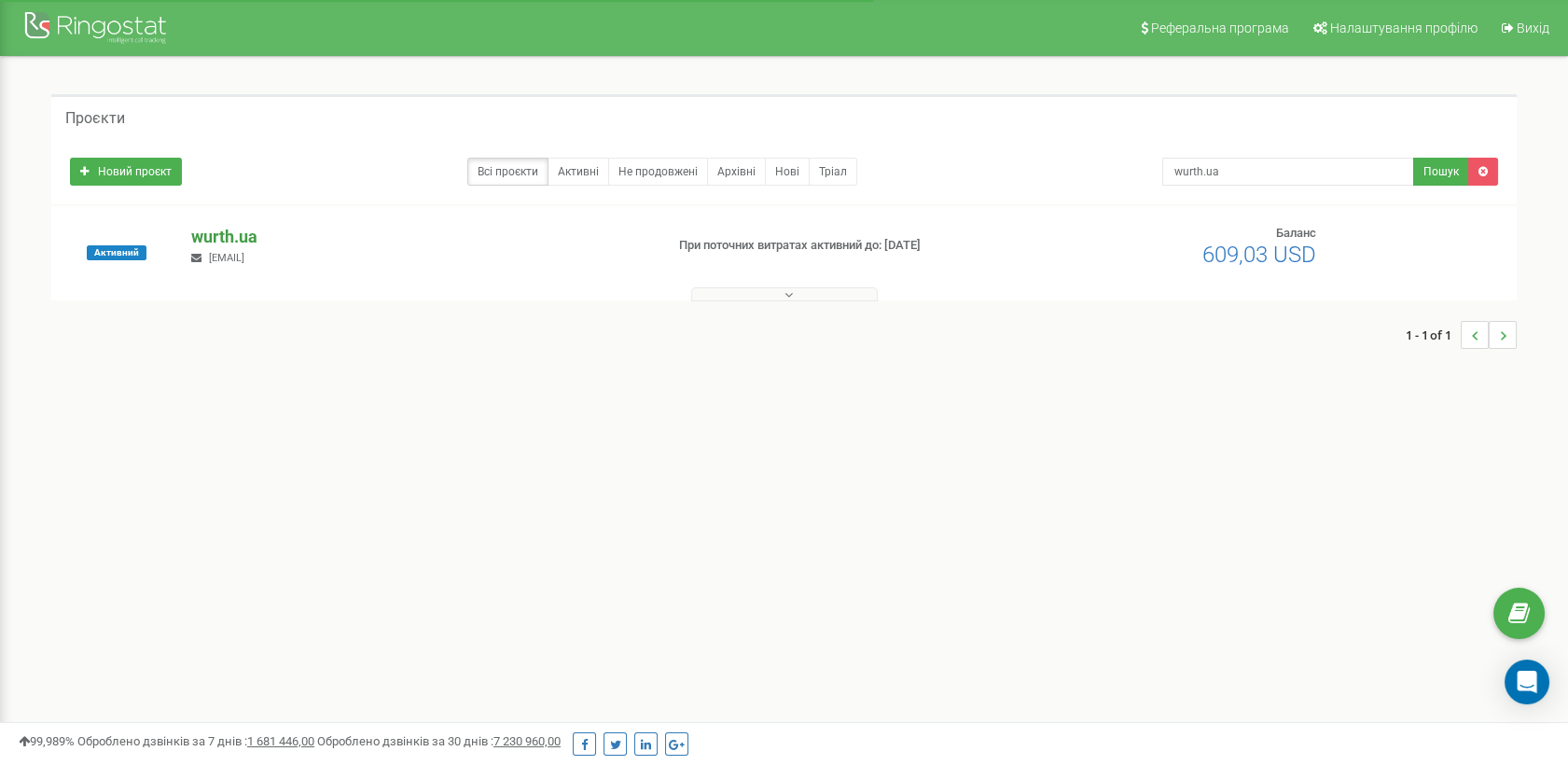 click on "wurth.ua" at bounding box center (420, 237) 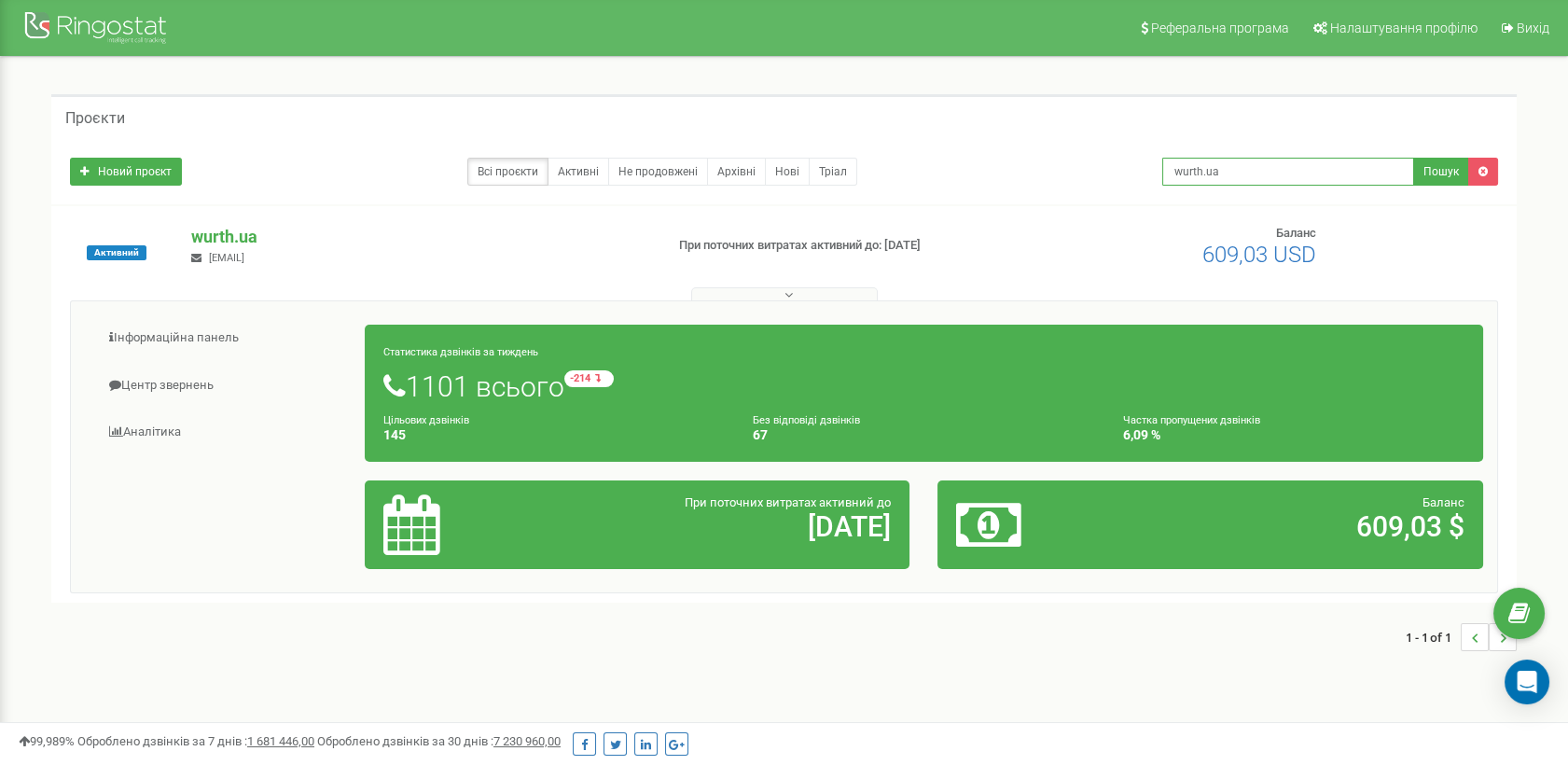 drag, startPoint x: 1299, startPoint y: 169, endPoint x: 1028, endPoint y: 137, distance: 272.88276 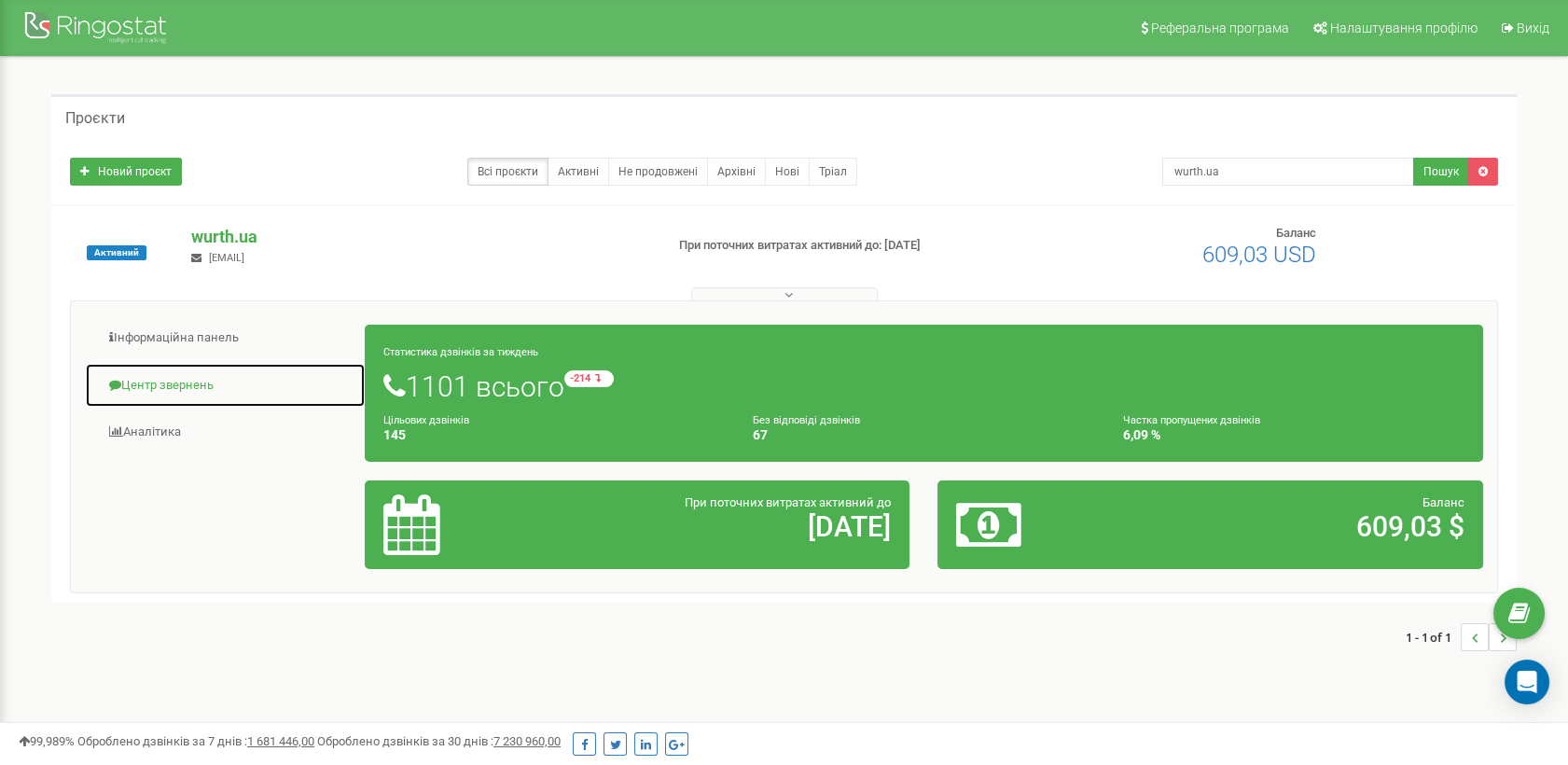 click on "Центр звернень" at bounding box center [225, 385] 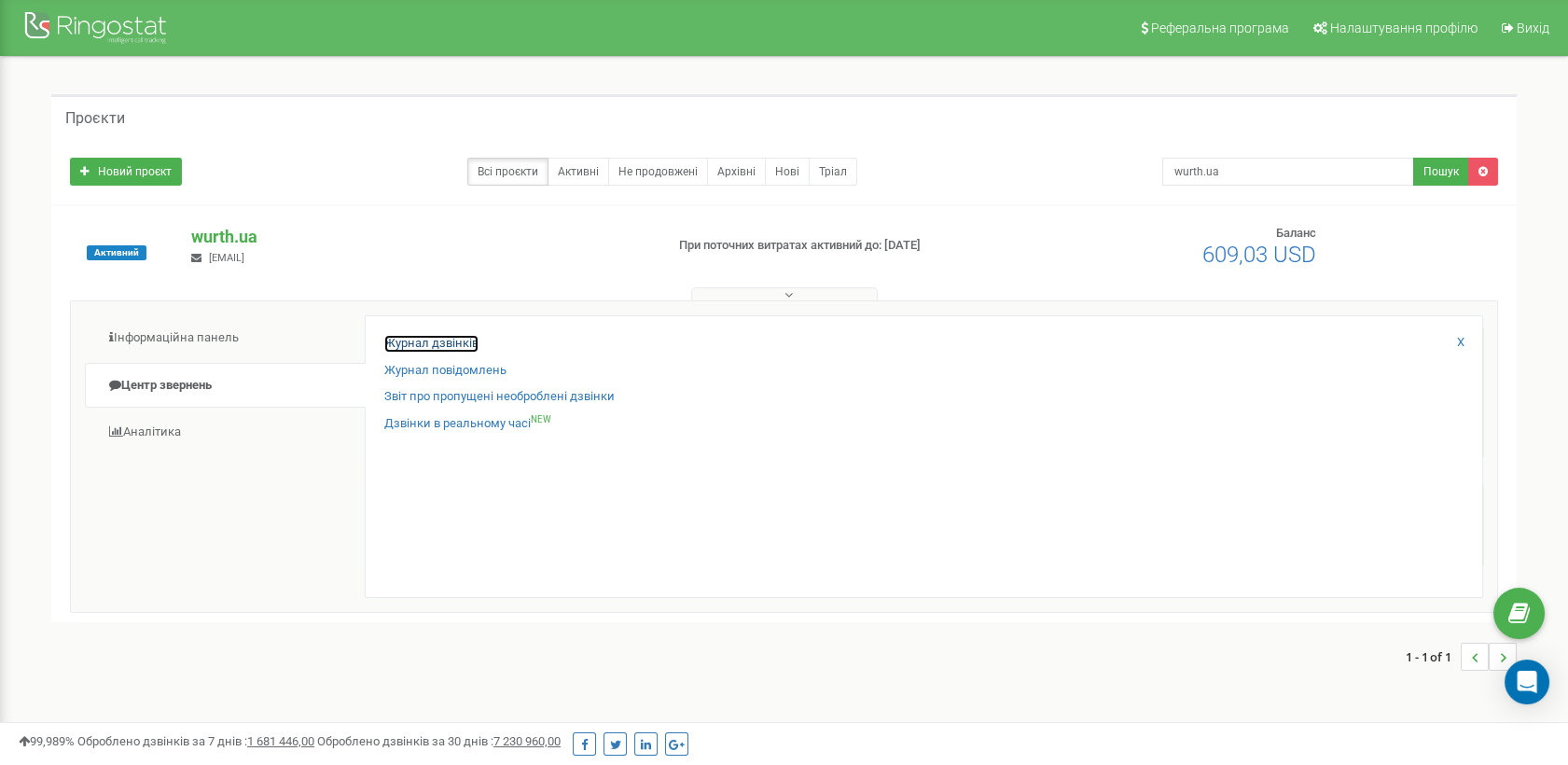 click on "Журнал дзвінків" at bounding box center (431, 343) 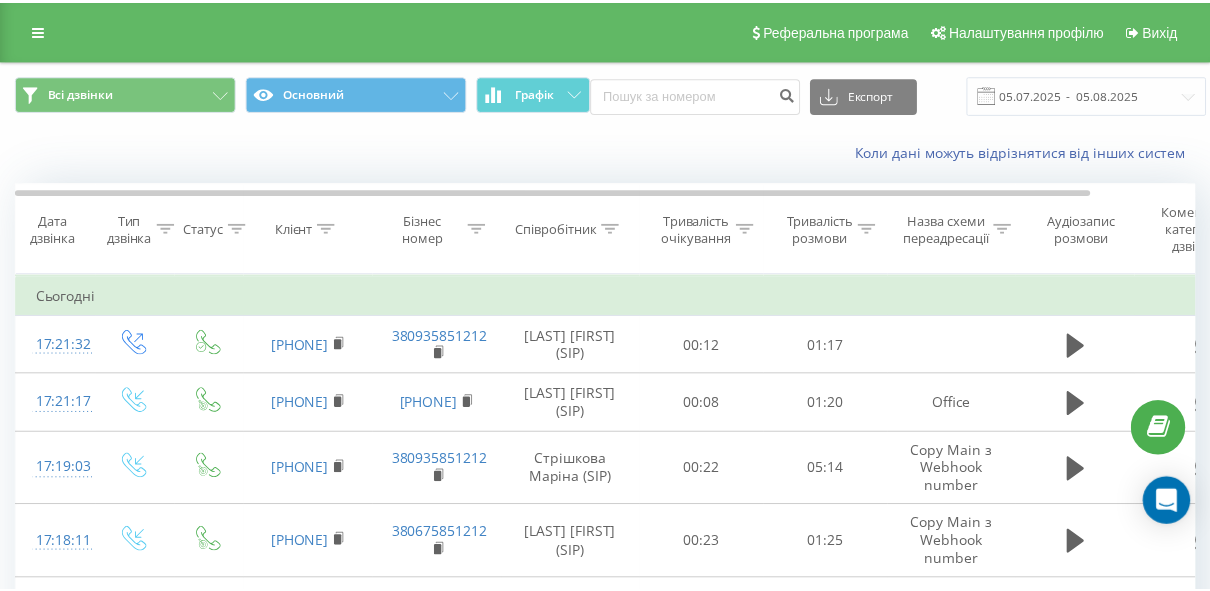 scroll, scrollTop: 0, scrollLeft: 0, axis: both 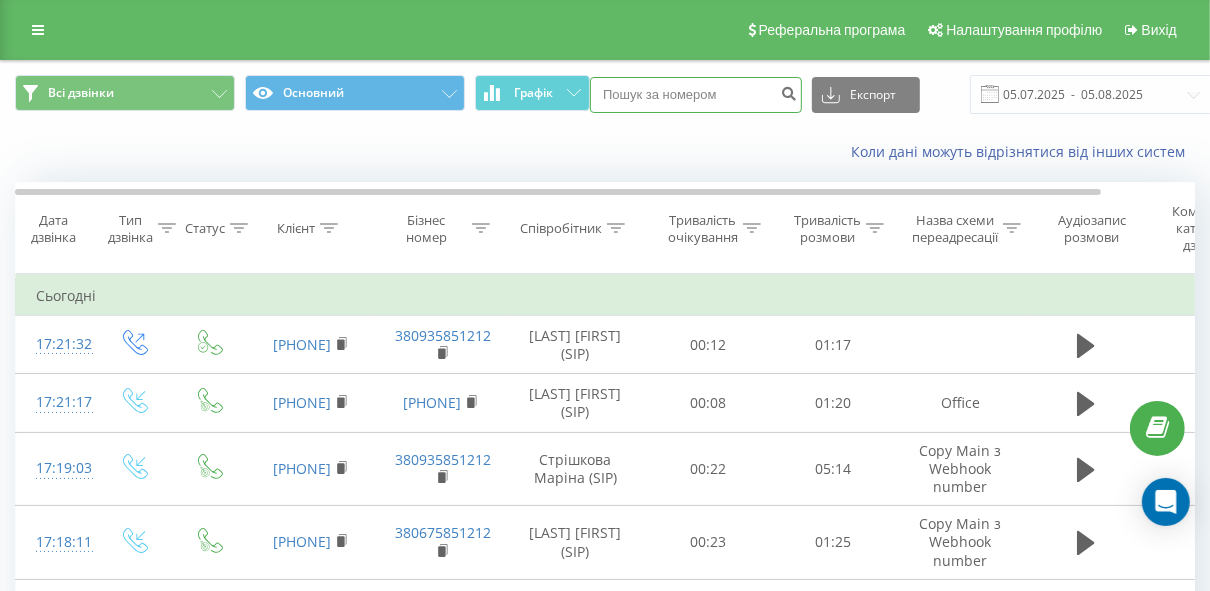 click at bounding box center (696, 95) 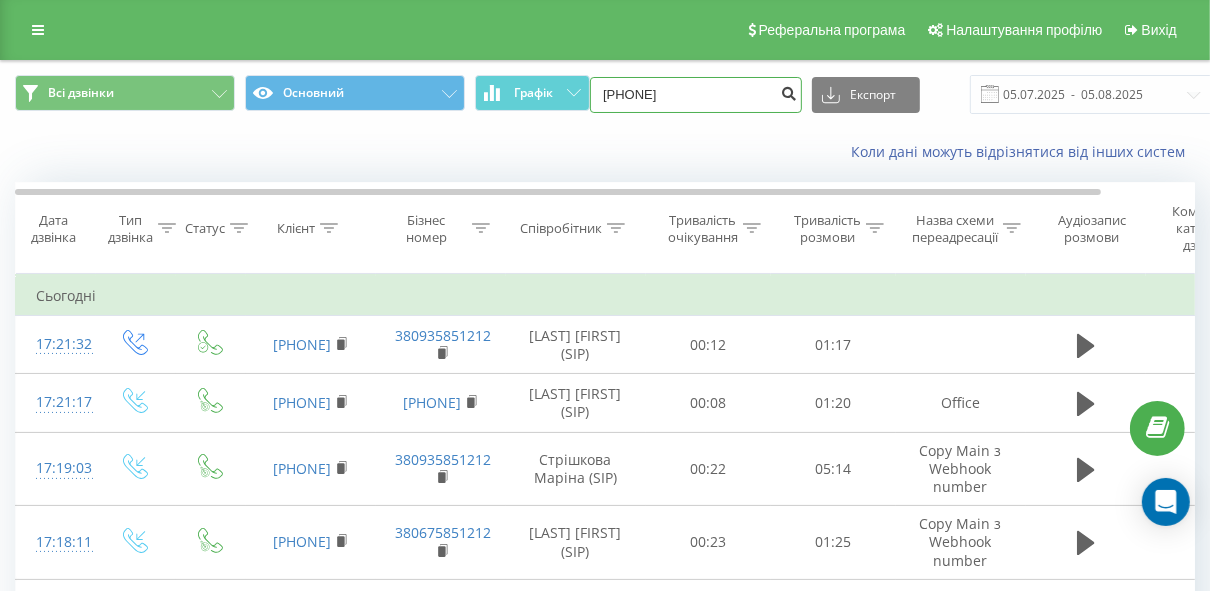 type on "[PHONE]" 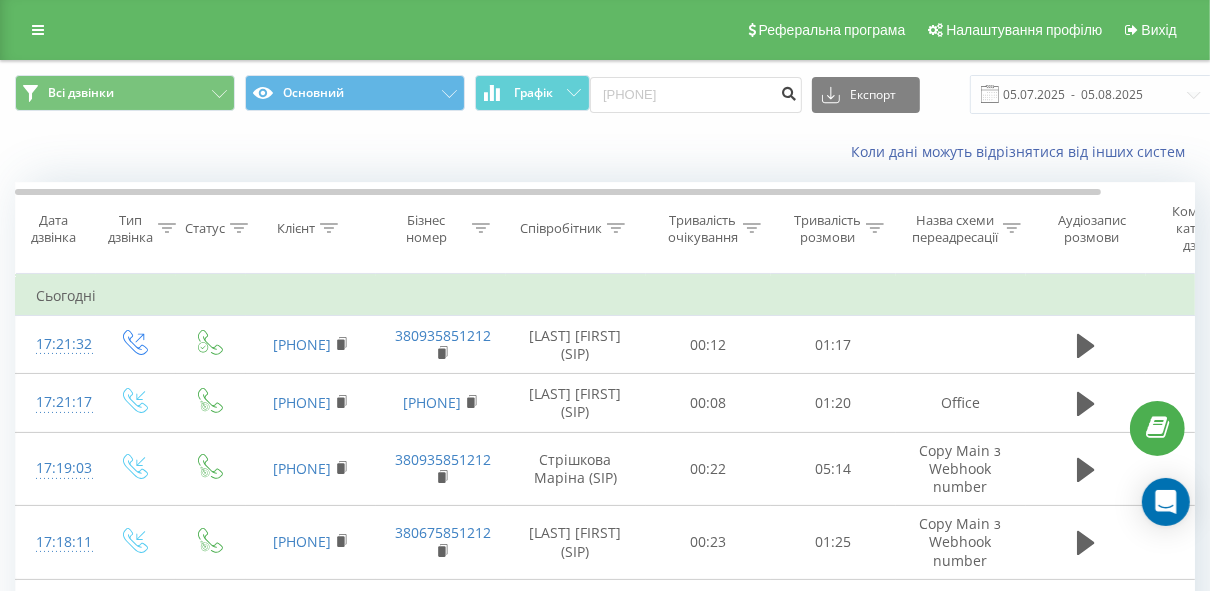 click at bounding box center (788, 91) 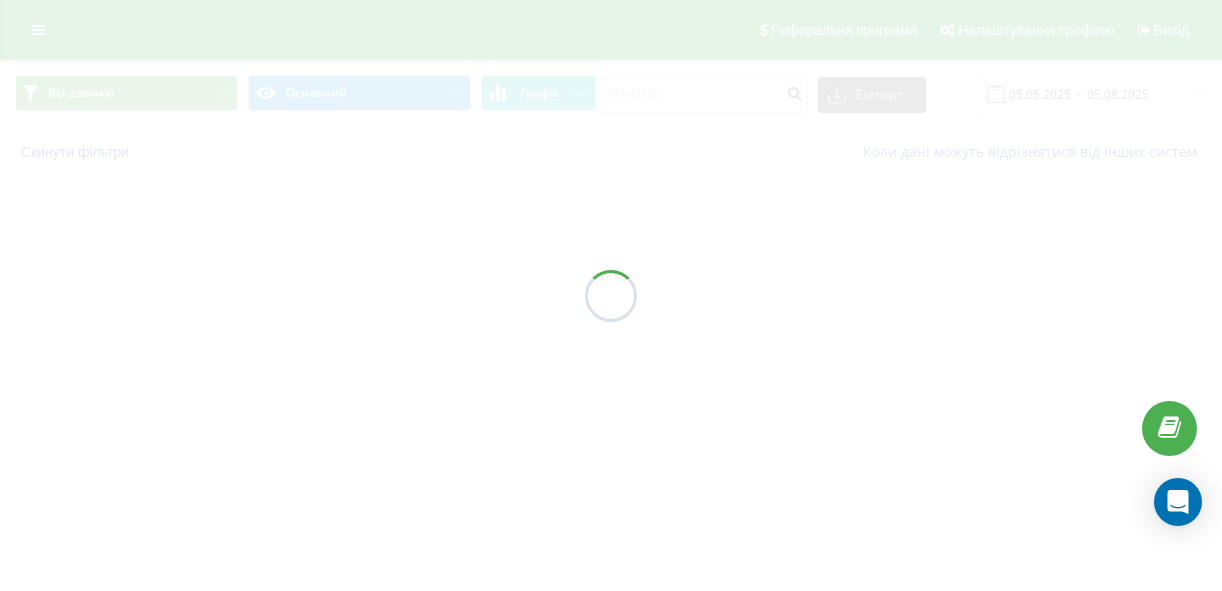 scroll, scrollTop: 0, scrollLeft: 0, axis: both 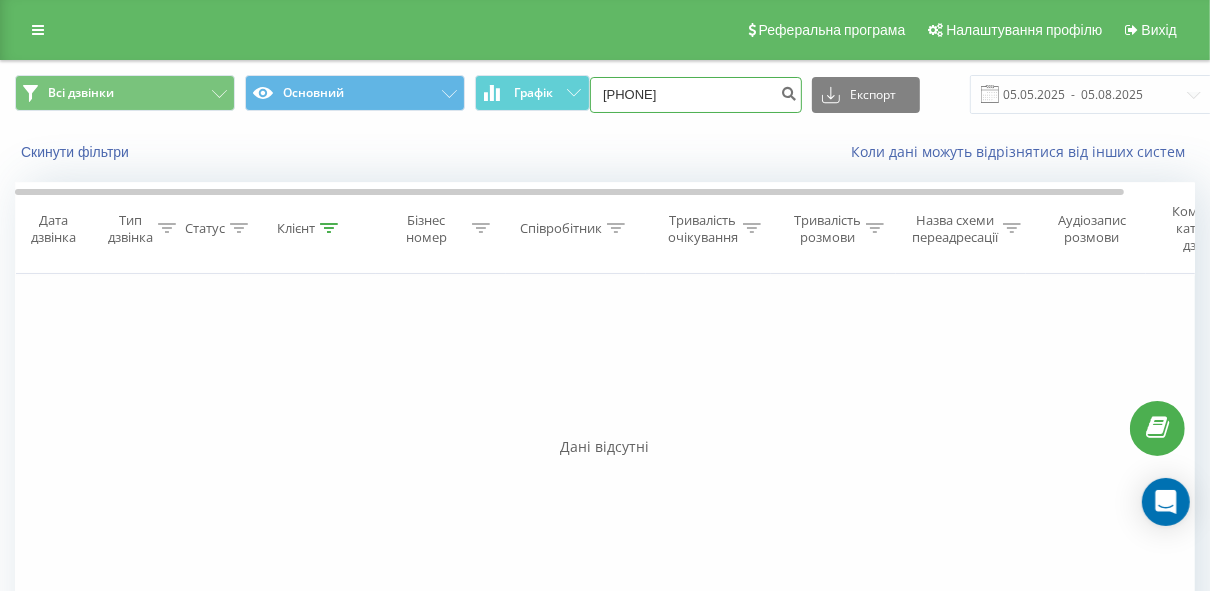 click on "[PHONE]" at bounding box center [696, 95] 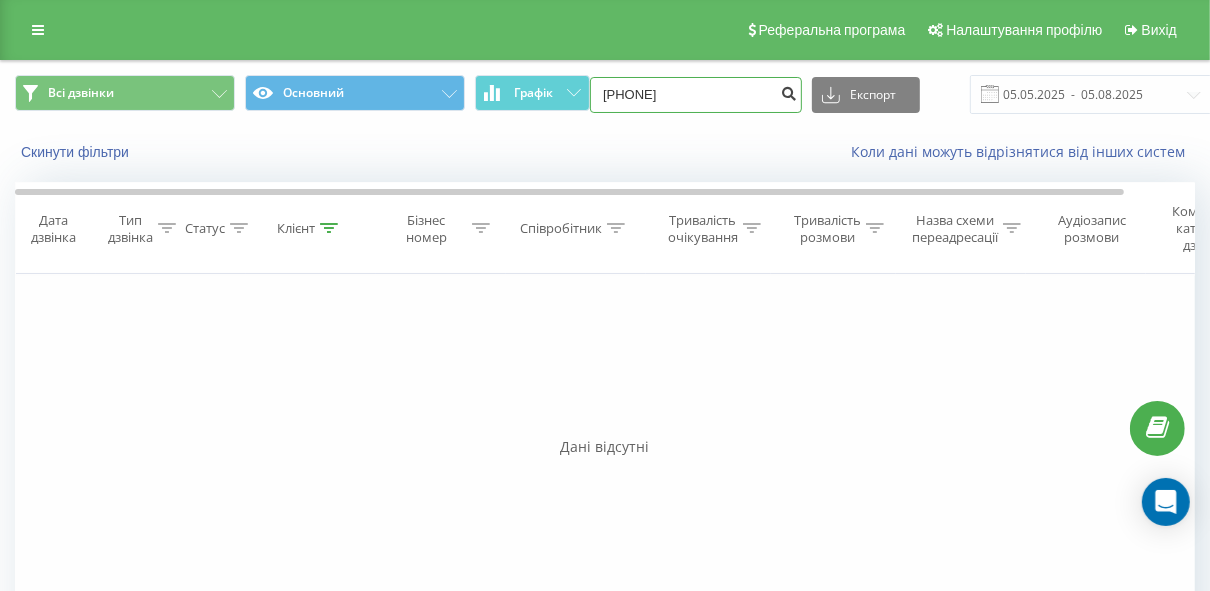 type on "[PHONE]" 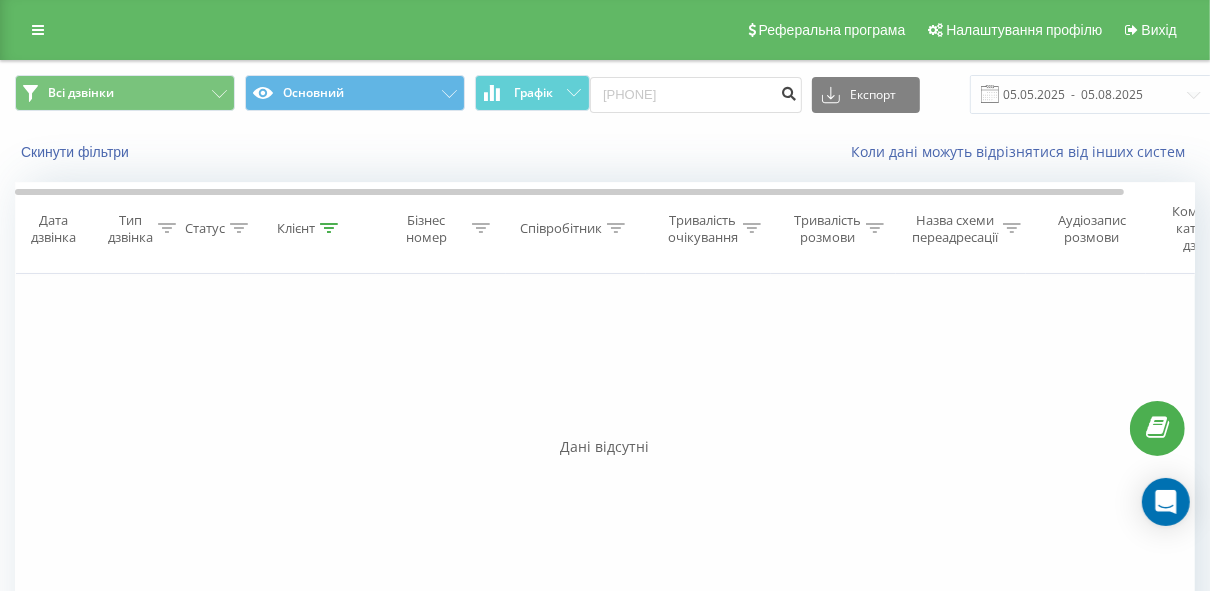 click at bounding box center (788, 91) 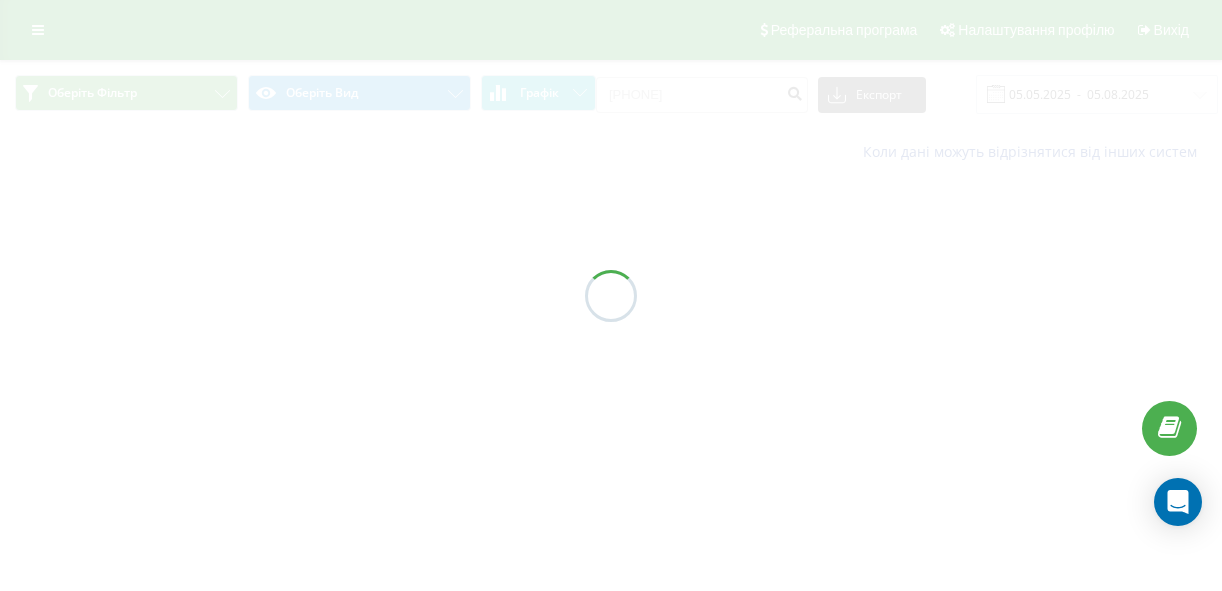 scroll, scrollTop: 0, scrollLeft: 0, axis: both 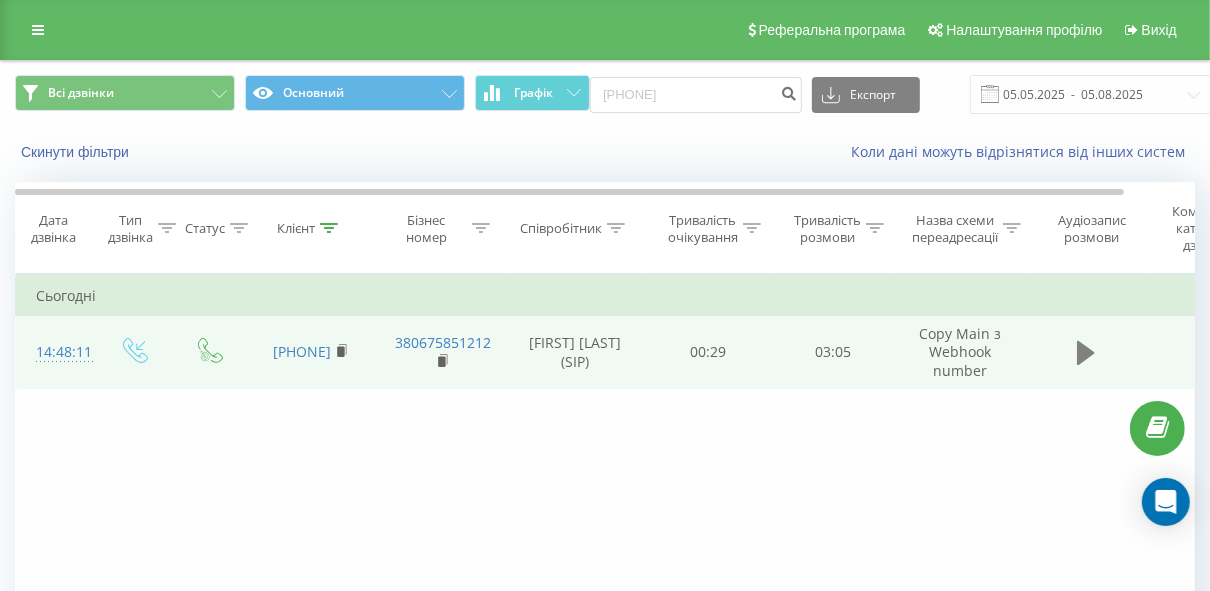 click 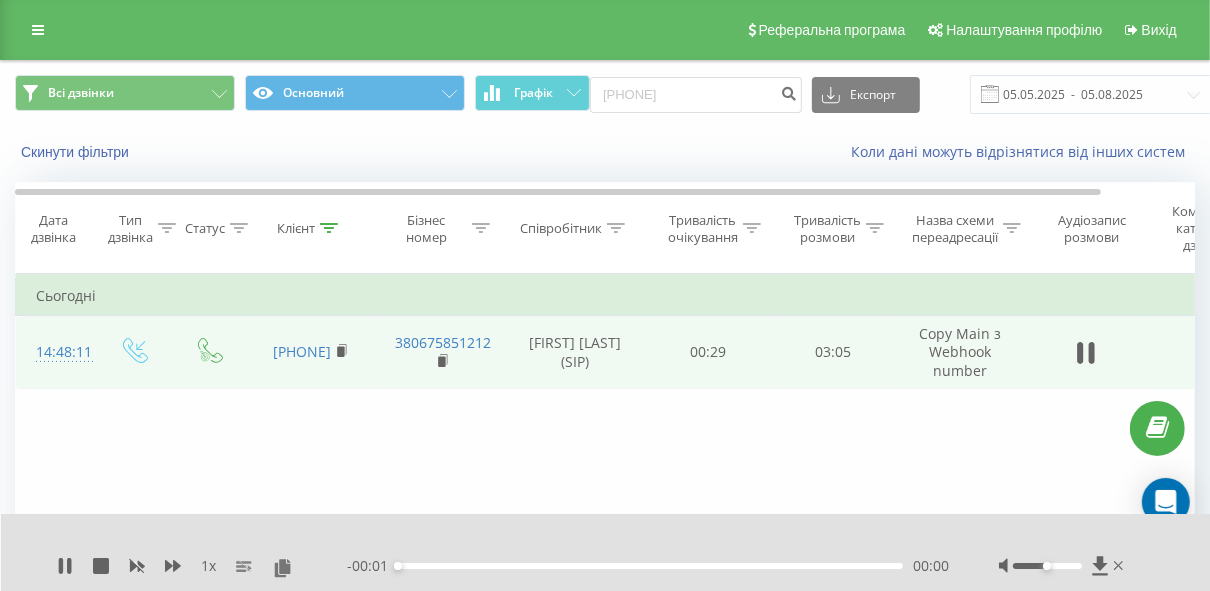 click on "- 00:01 00:00   00:00" at bounding box center (648, 566) 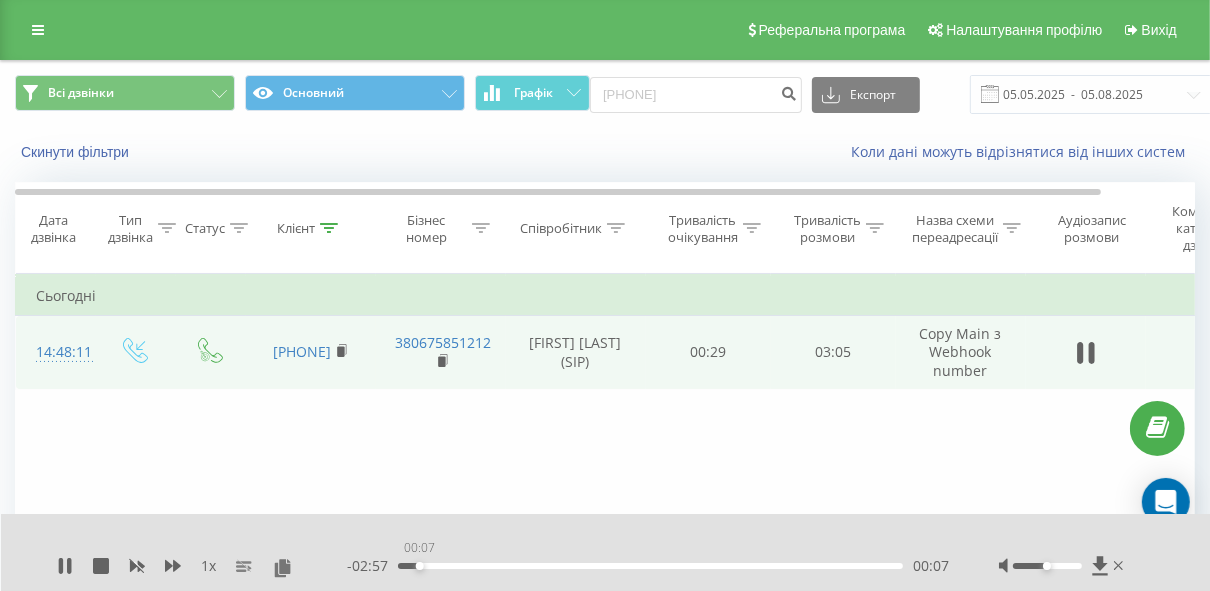 click on "00:07" at bounding box center (650, 566) 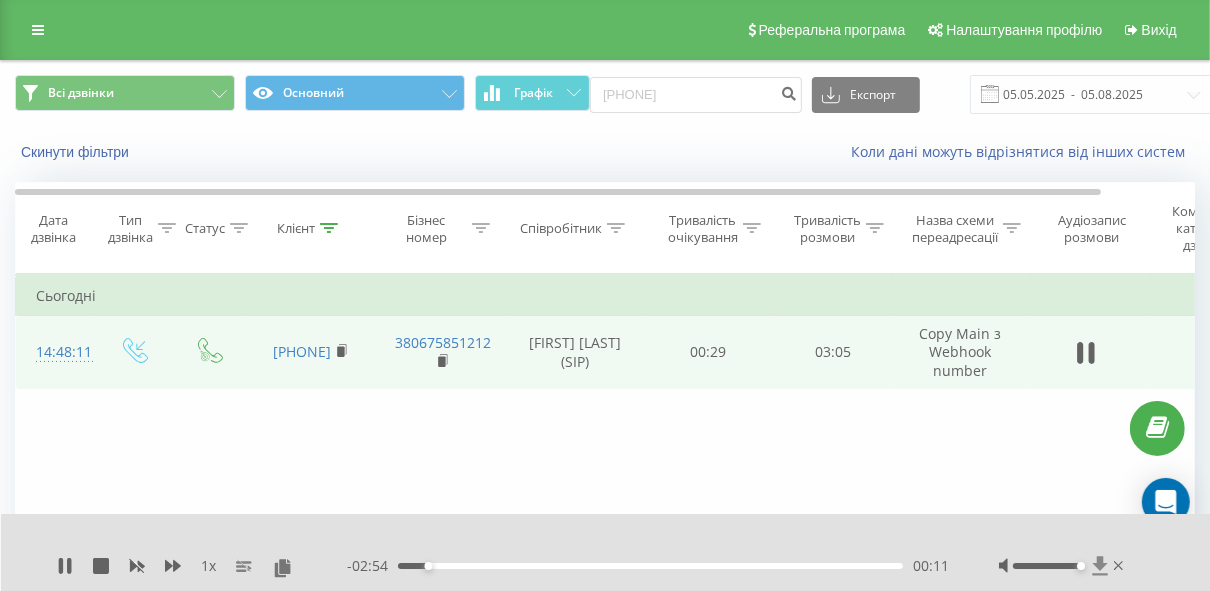drag, startPoint x: 1047, startPoint y: 566, endPoint x: 1106, endPoint y: 561, distance: 59.211487 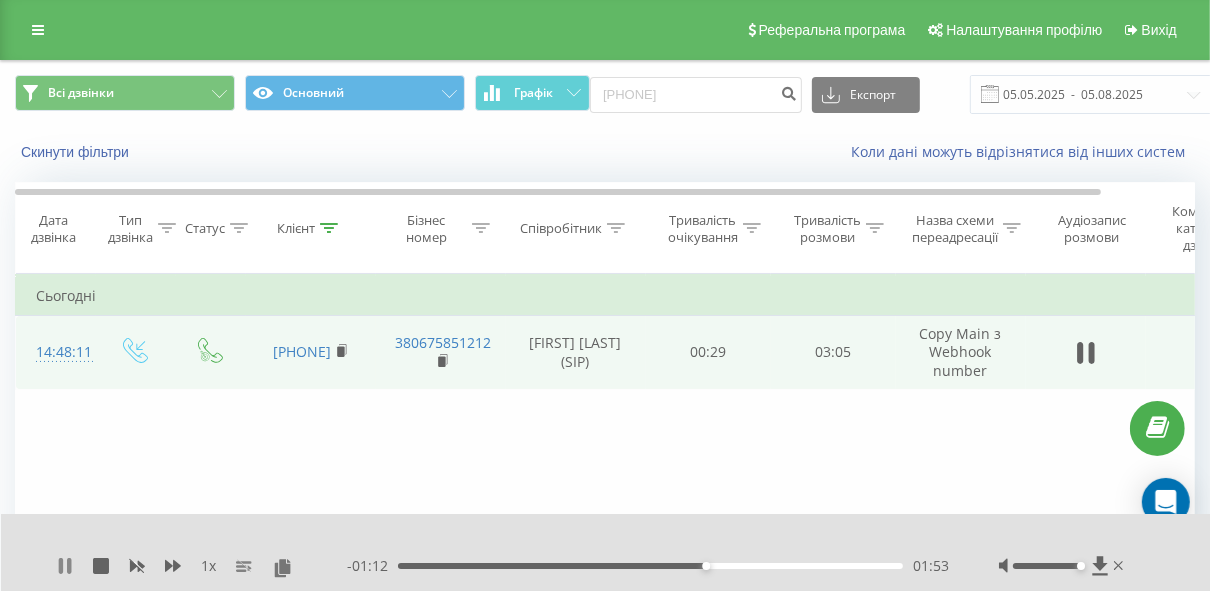 click 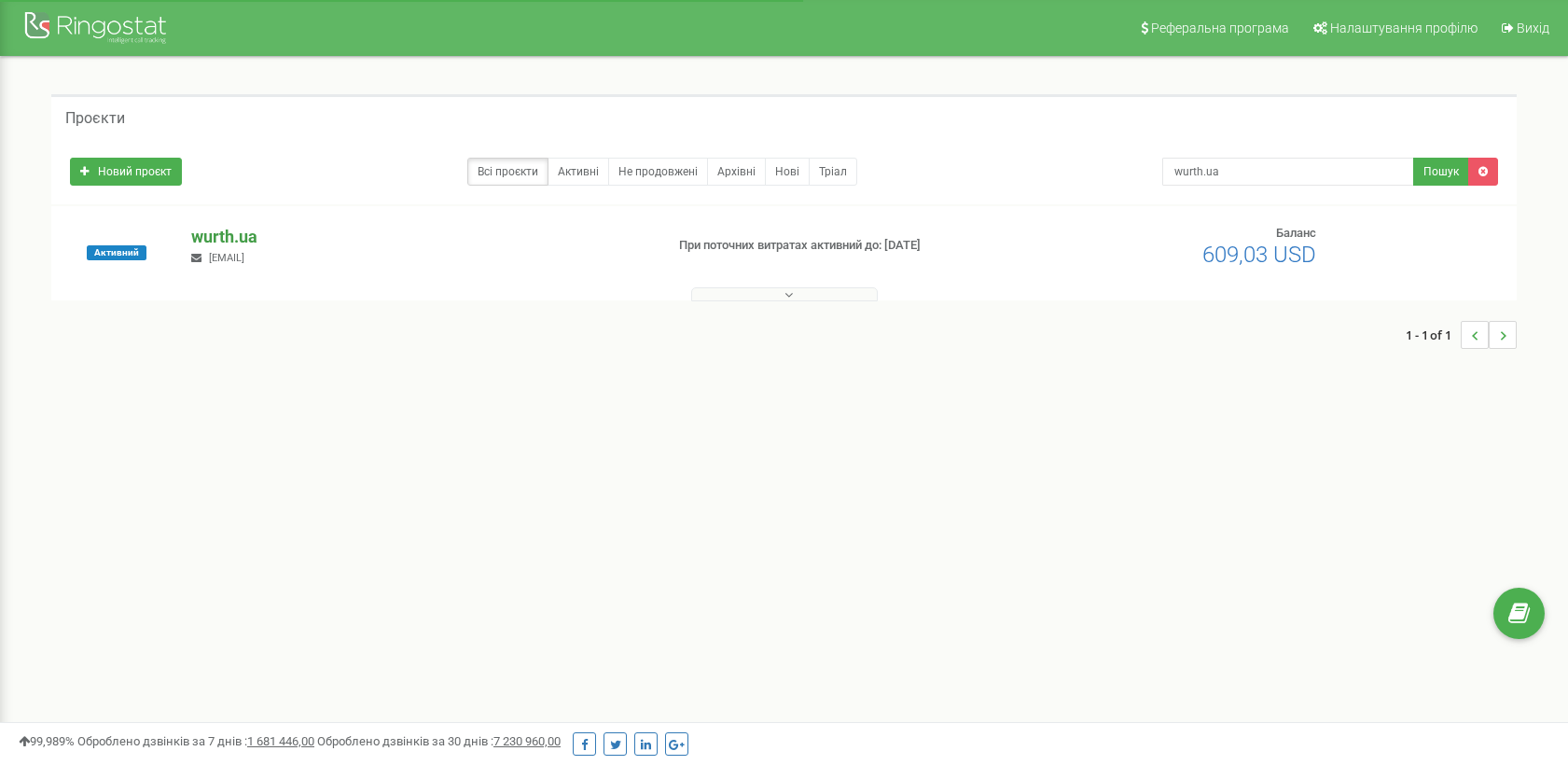 scroll, scrollTop: 0, scrollLeft: 0, axis: both 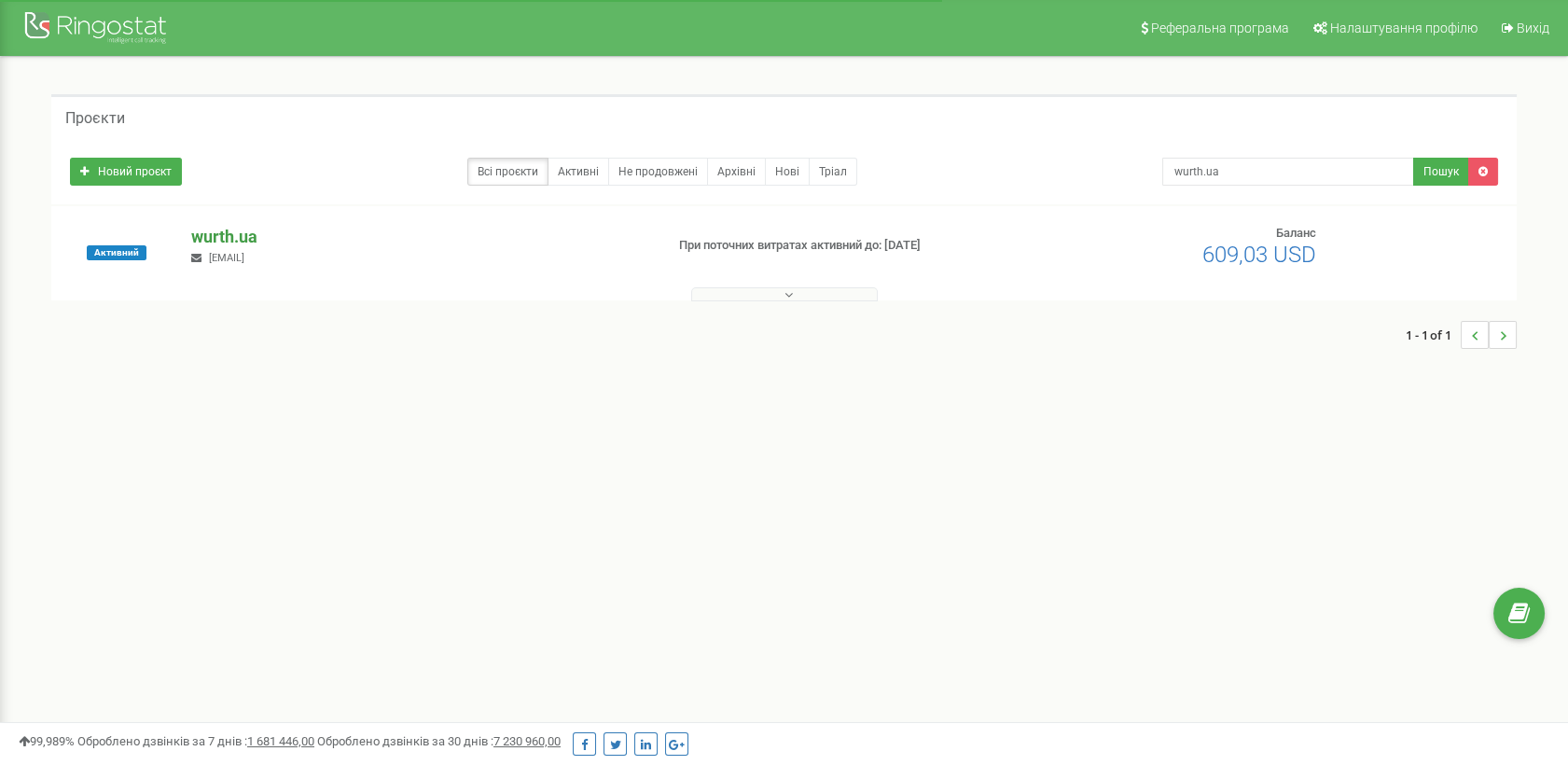 click on "wurth.ua" at bounding box center (420, 237) 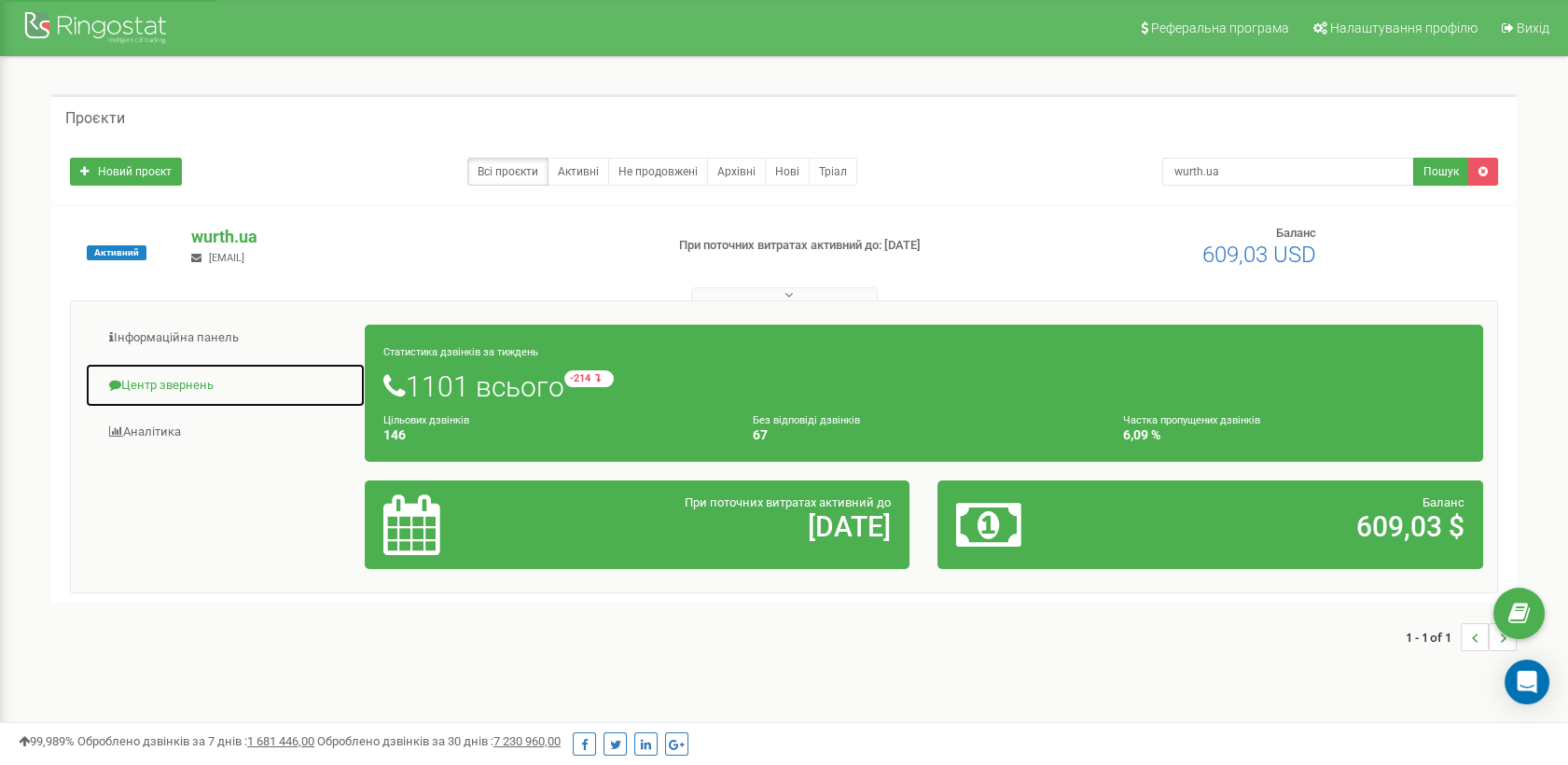click on "Центр звернень" at bounding box center (225, 385) 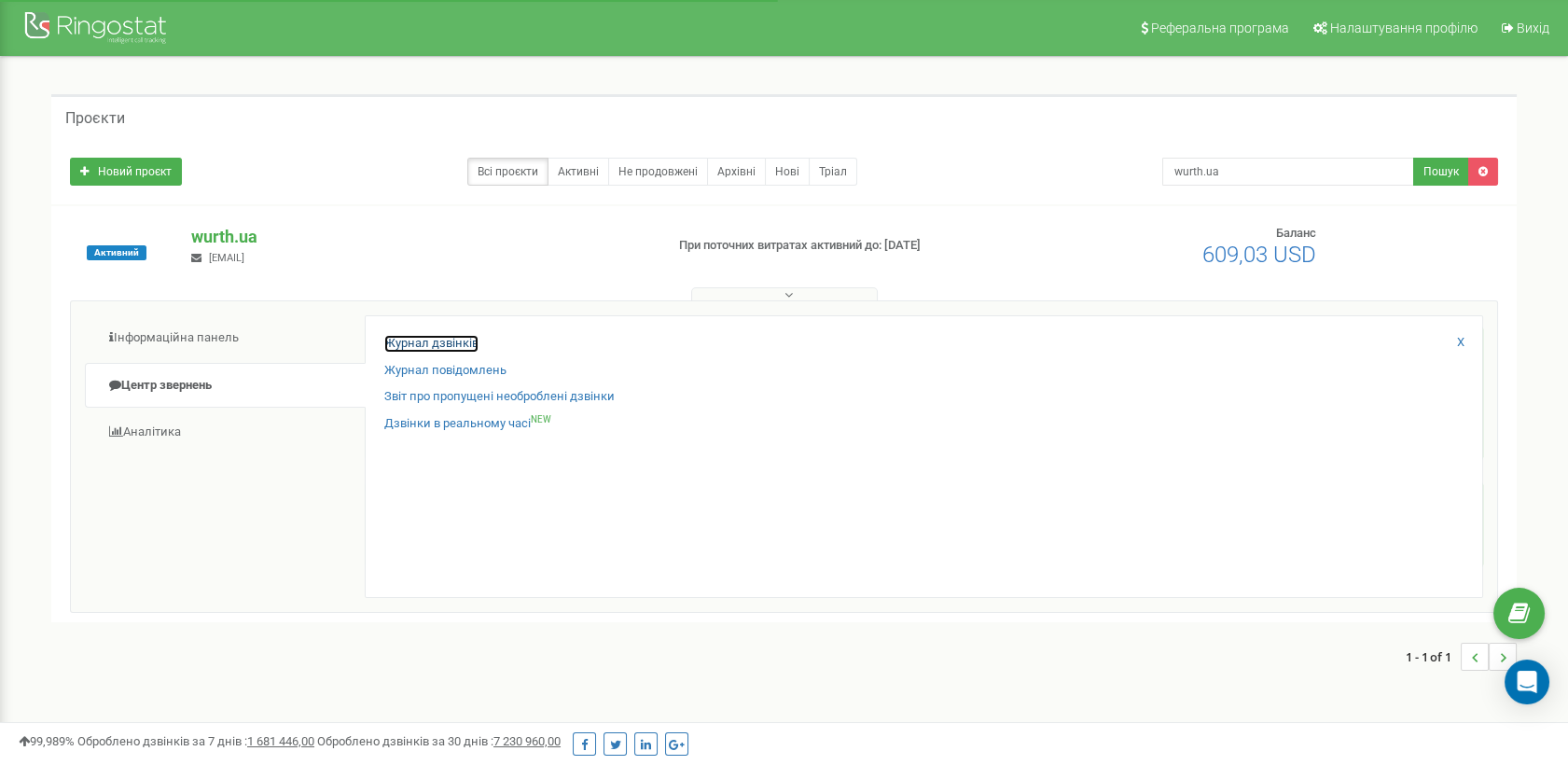 click on "Журнал дзвінків" at bounding box center (431, 343) 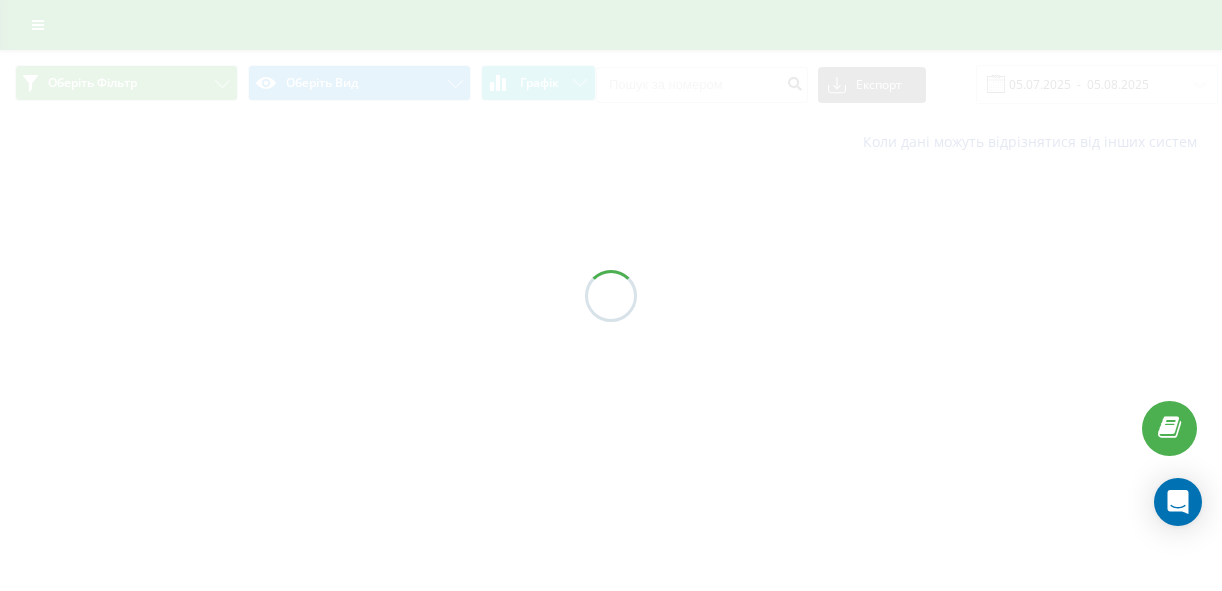 scroll, scrollTop: 0, scrollLeft: 0, axis: both 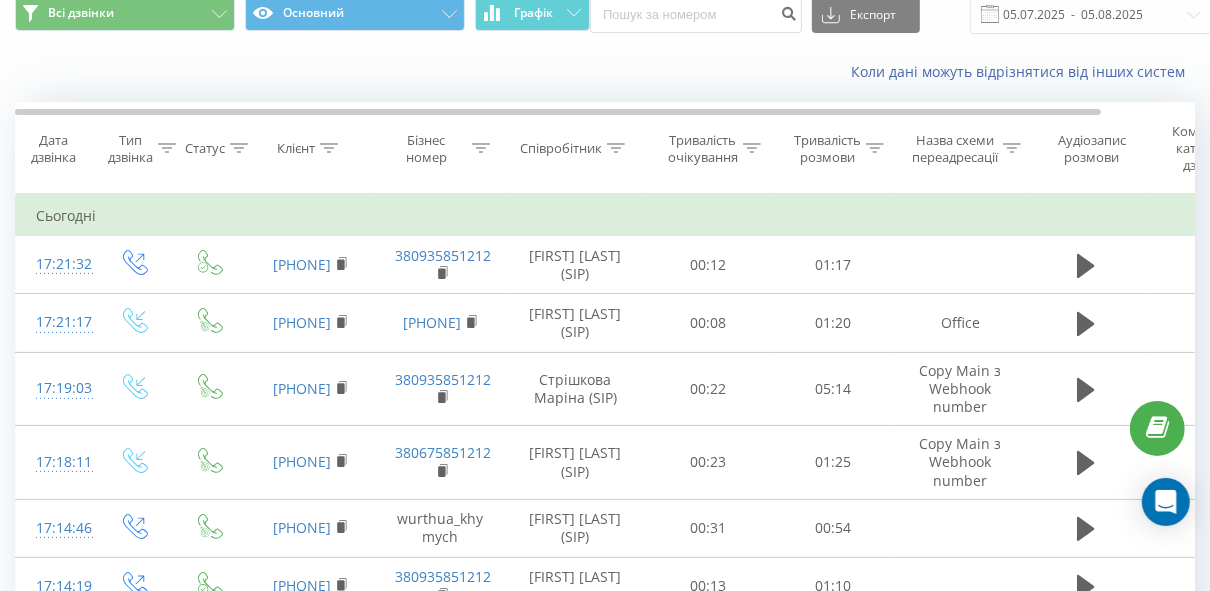 click at bounding box center (616, 148) 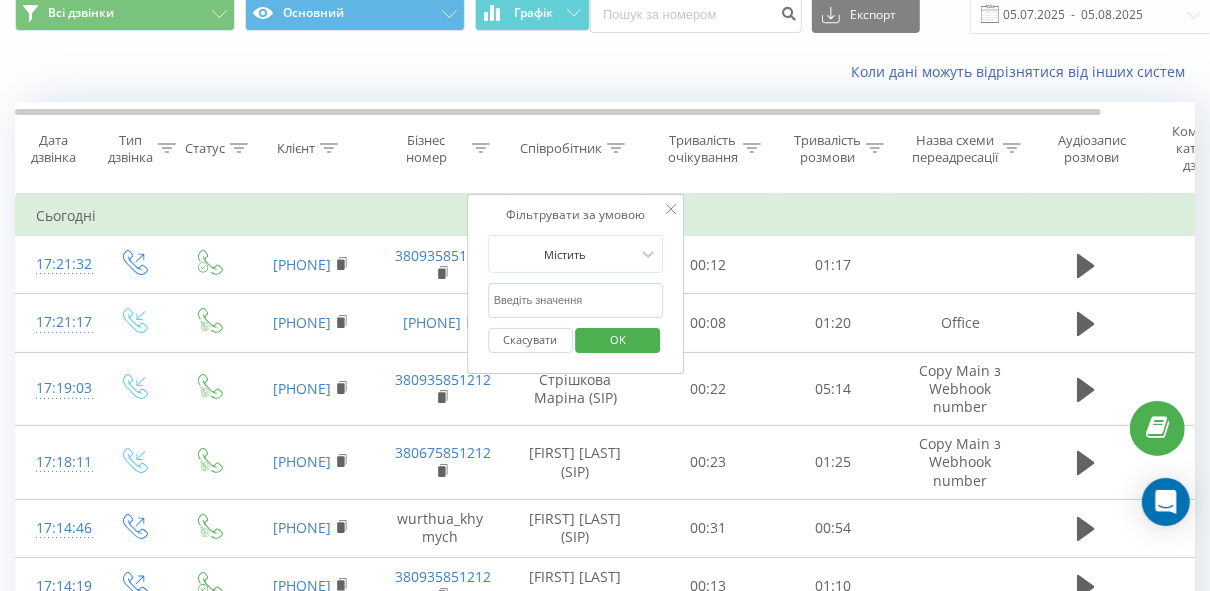 click at bounding box center [576, 300] 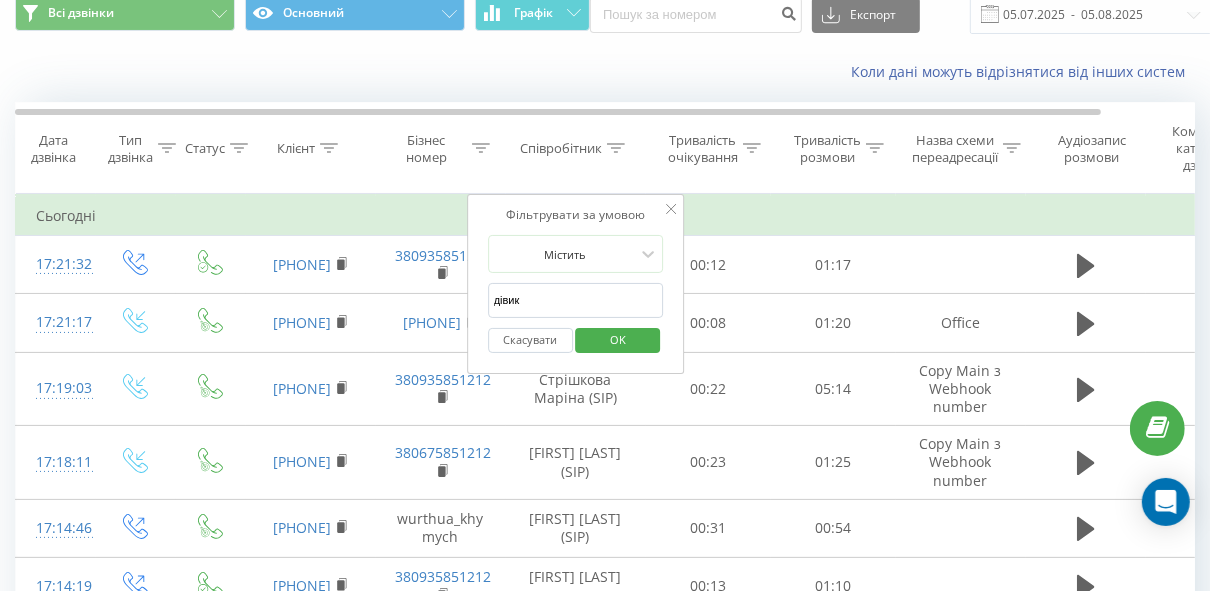 click on "OK" at bounding box center (618, 339) 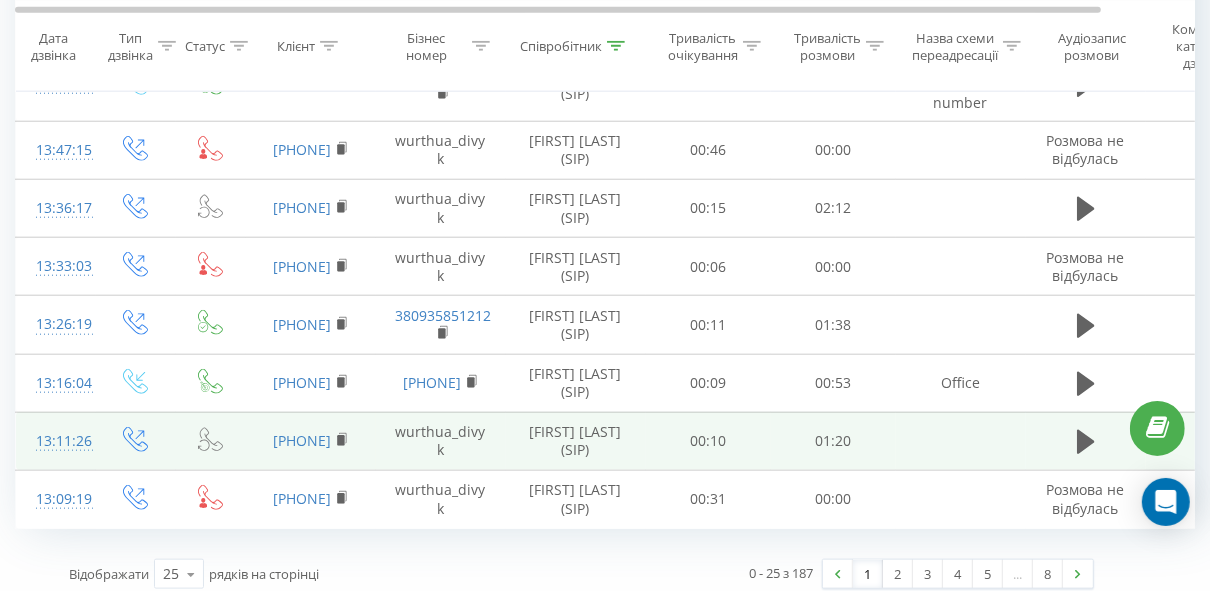 scroll, scrollTop: 1290, scrollLeft: 0, axis: vertical 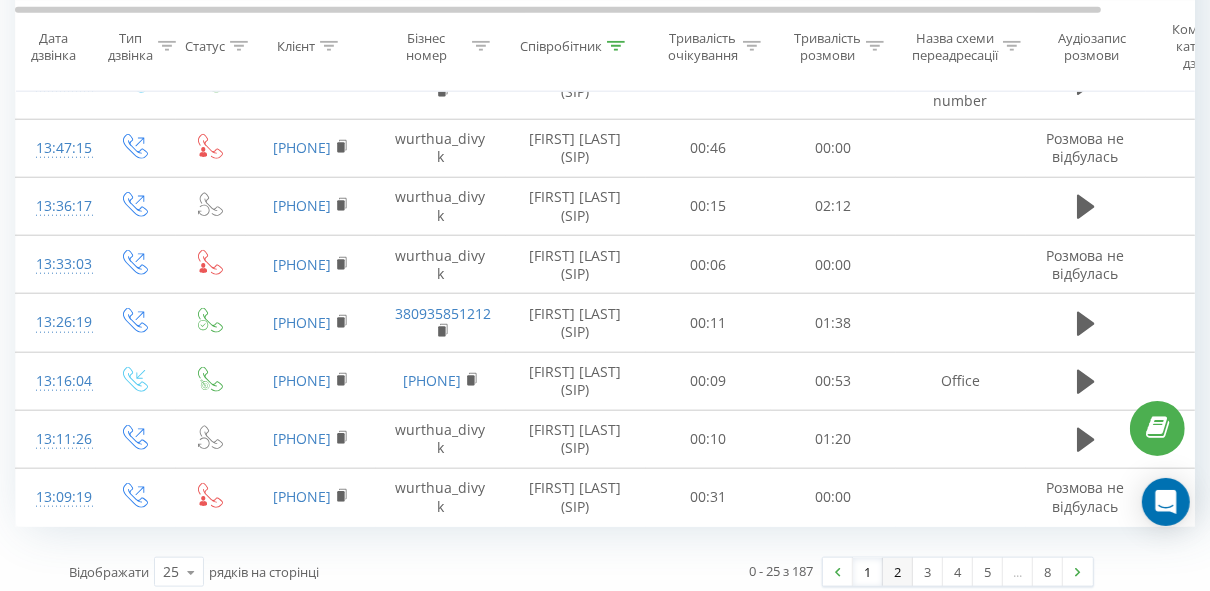 click on "2" at bounding box center (898, 572) 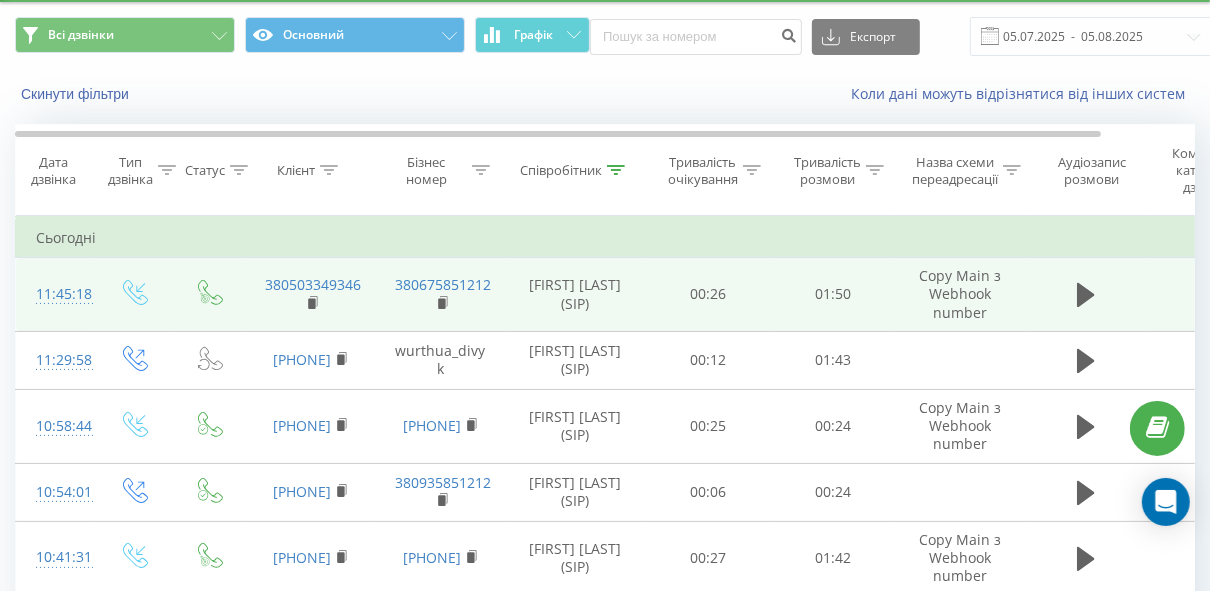 scroll, scrollTop: 80, scrollLeft: 0, axis: vertical 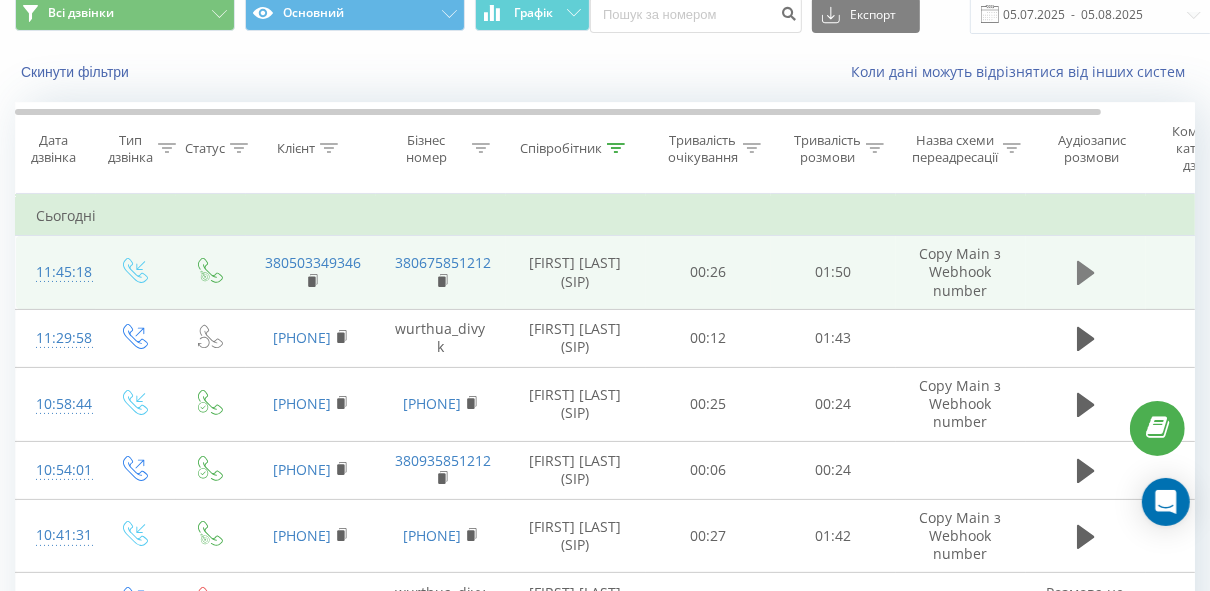 click 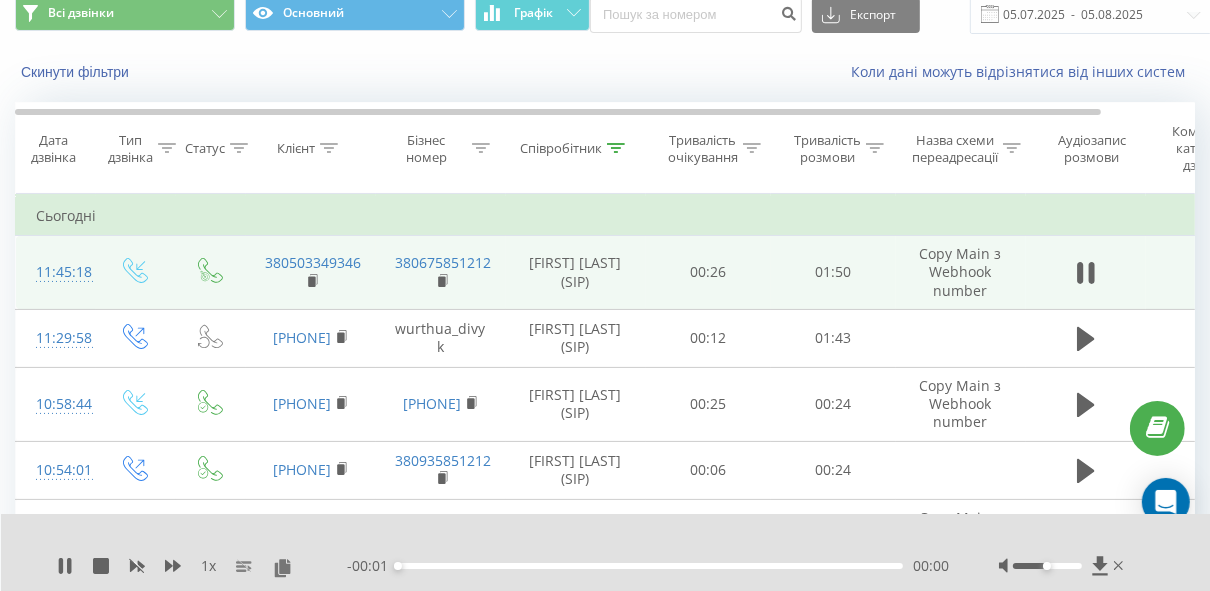 click on "- 00:01 00:00   00:00" at bounding box center [648, 566] 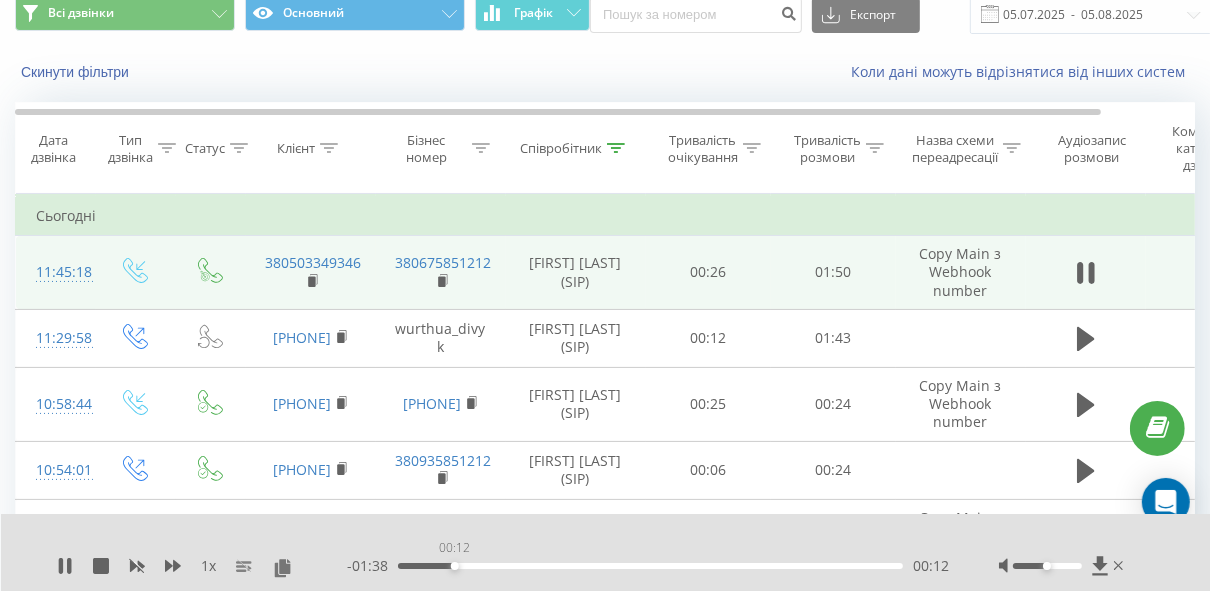 click on "00:12" at bounding box center (650, 566) 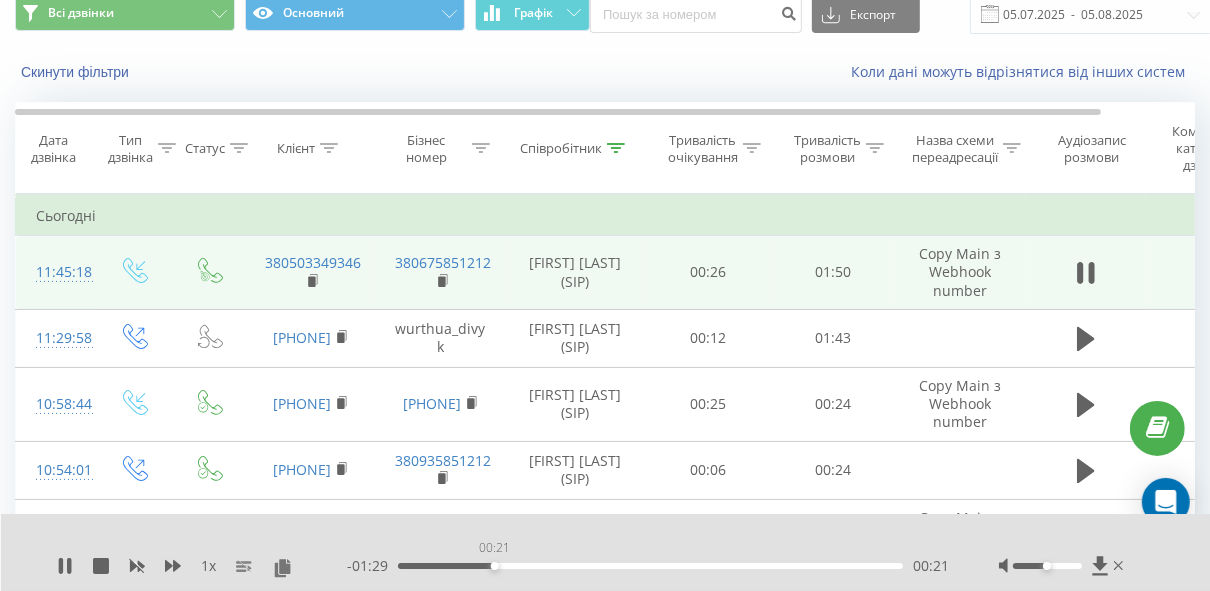 click on "00:21" at bounding box center (650, 566) 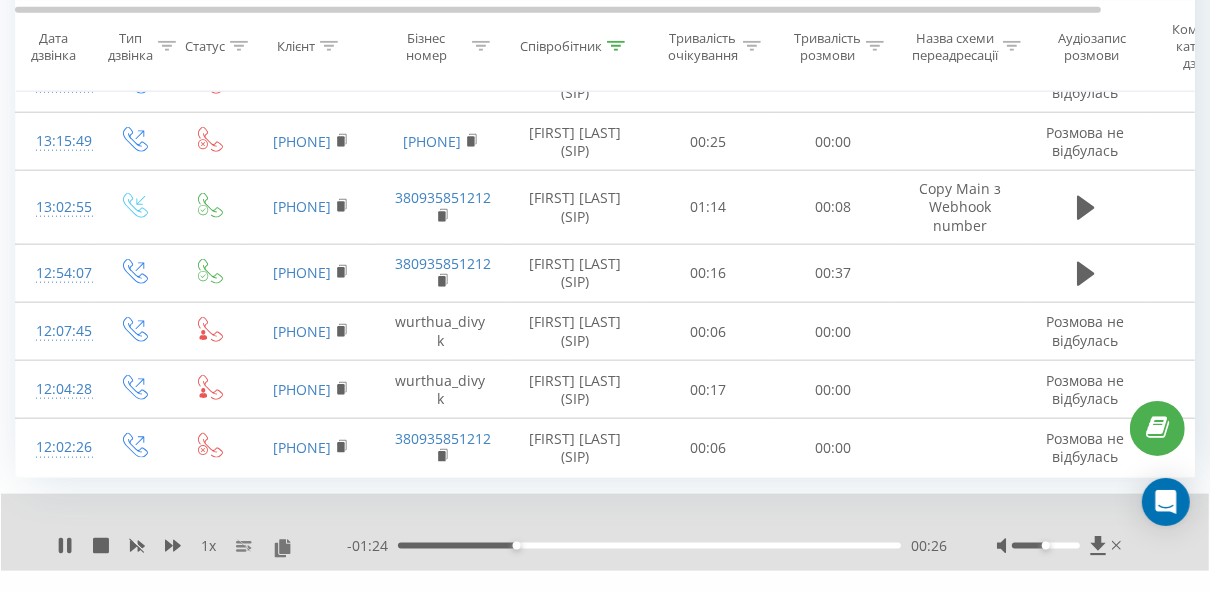 scroll, scrollTop: 1494, scrollLeft: 0, axis: vertical 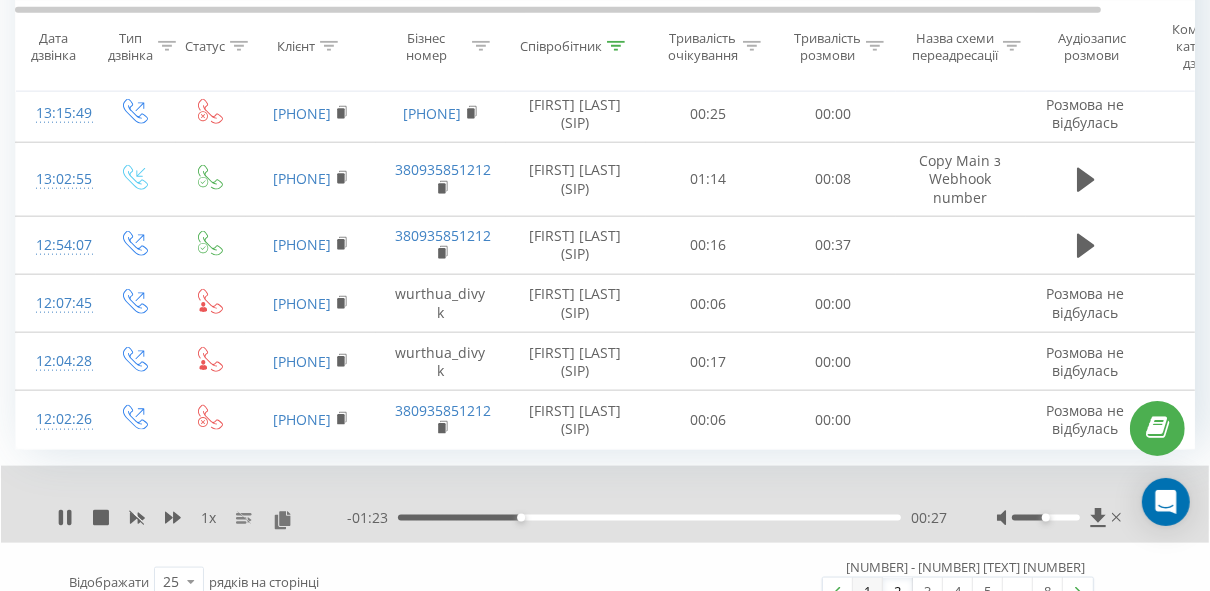 click on "1" at bounding box center (868, 592) 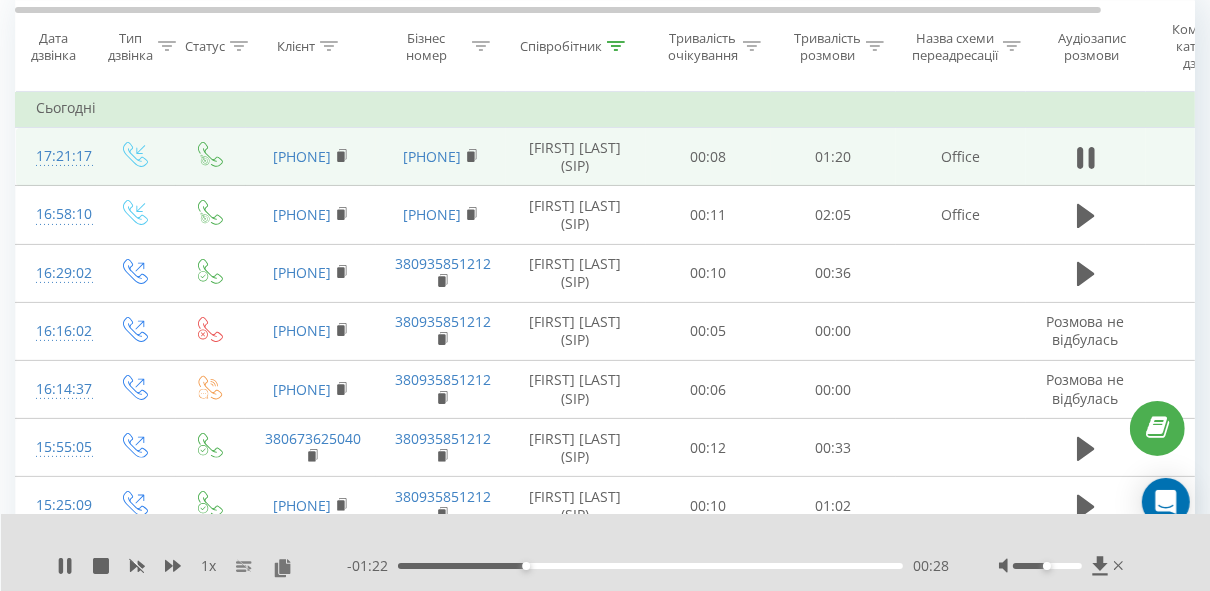 scroll, scrollTop: 131, scrollLeft: 0, axis: vertical 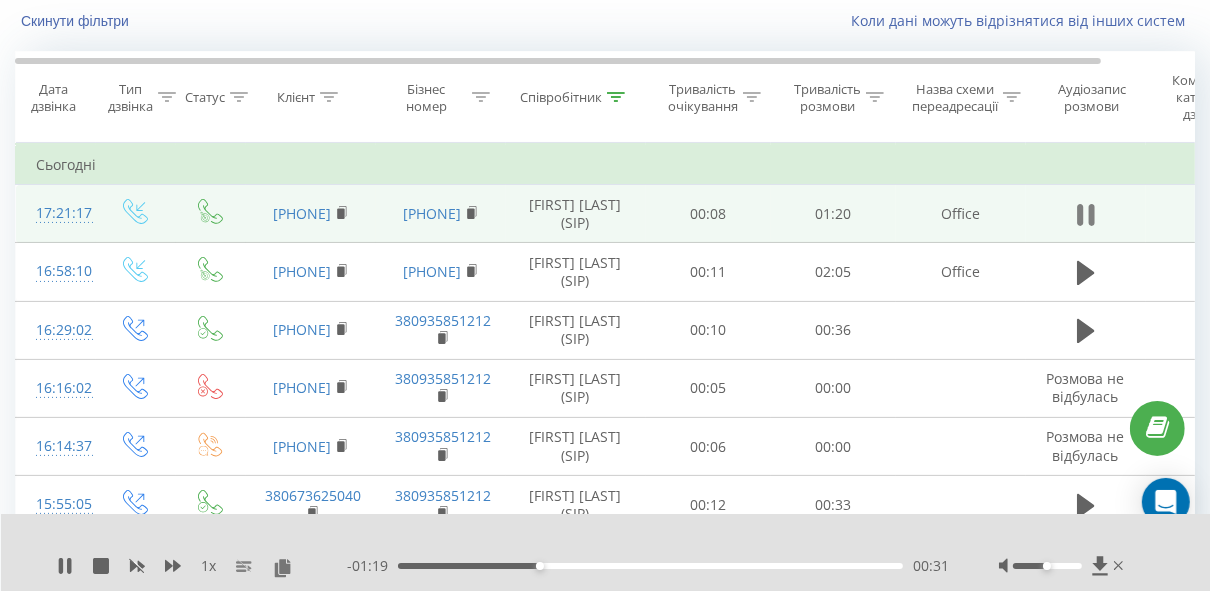 click 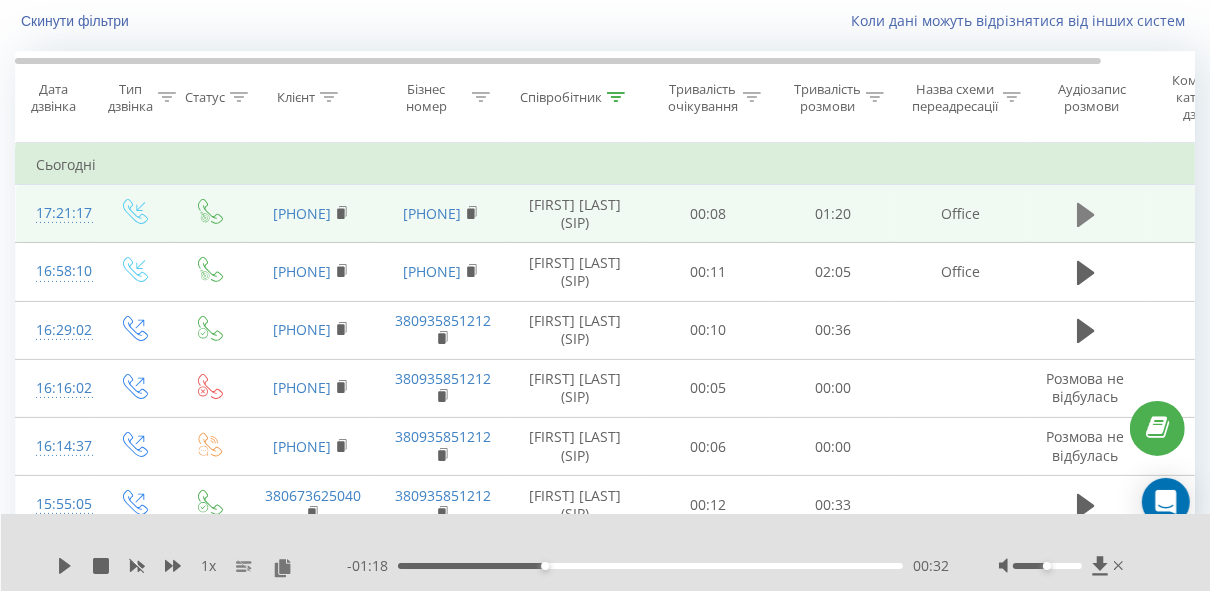 click 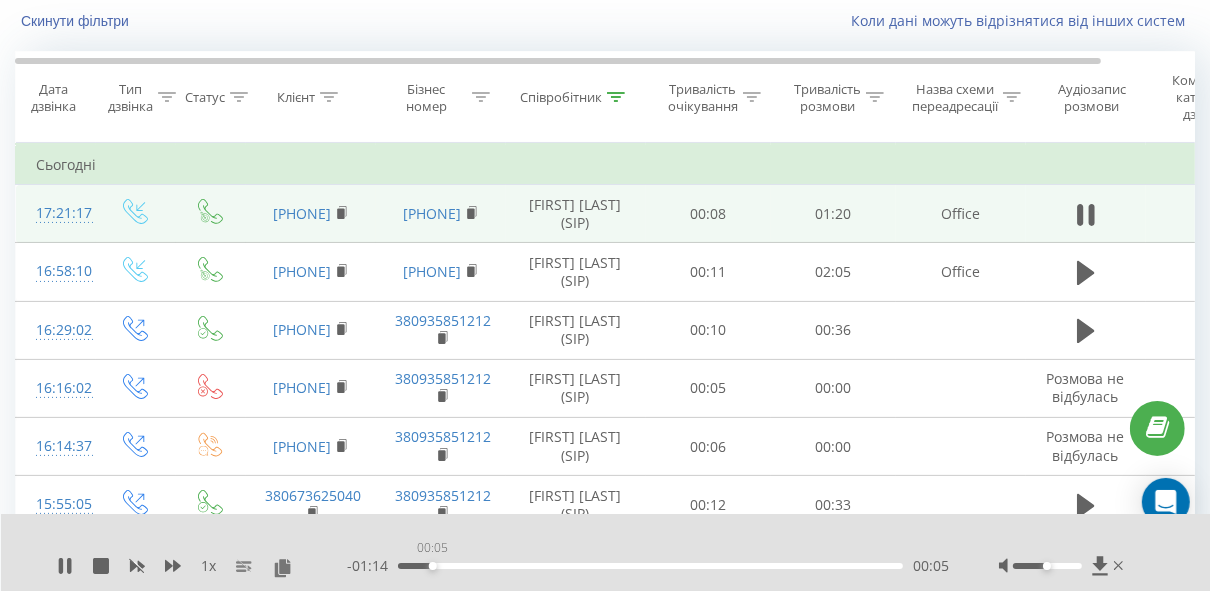 click on "00:05" at bounding box center [650, 566] 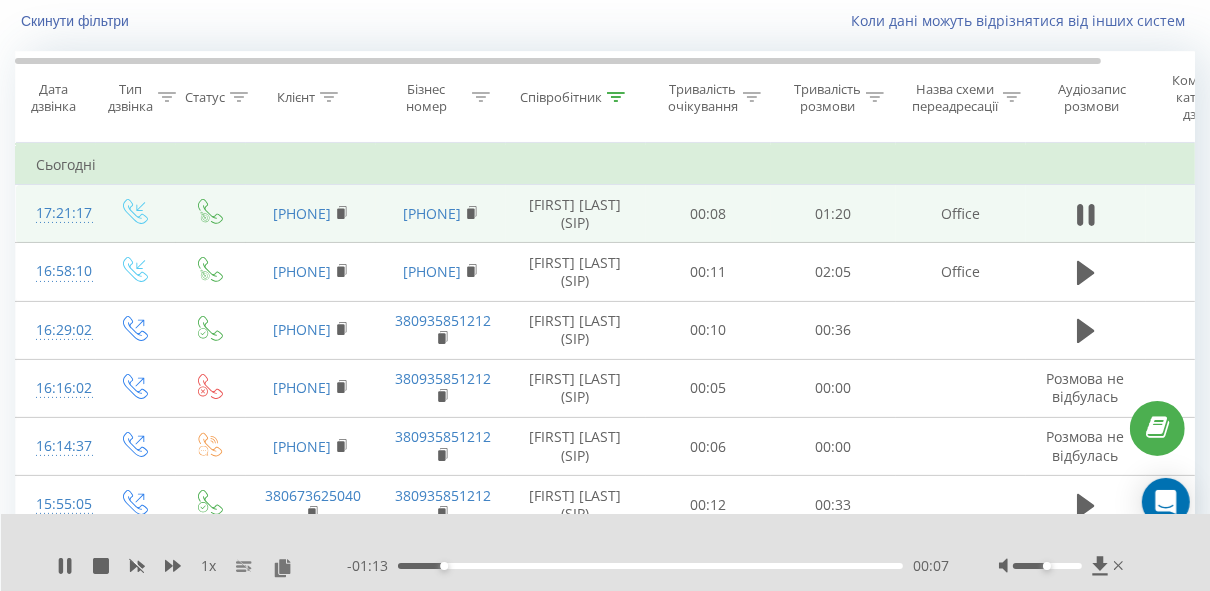 click on "00:07" at bounding box center (650, 566) 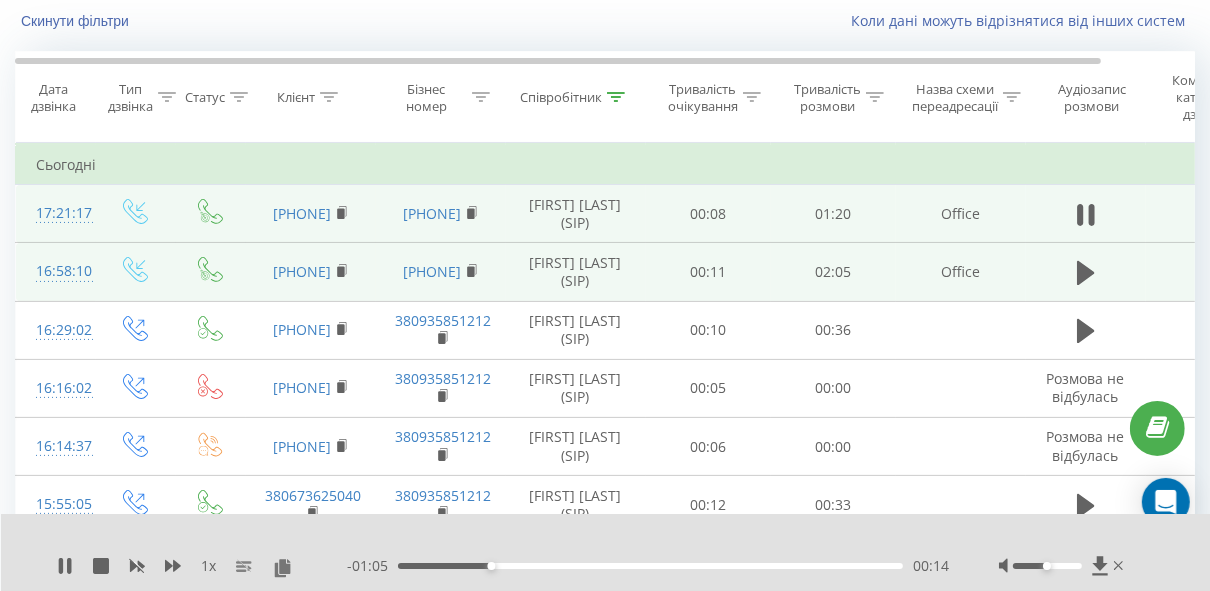 scroll, scrollTop: 51, scrollLeft: 0, axis: vertical 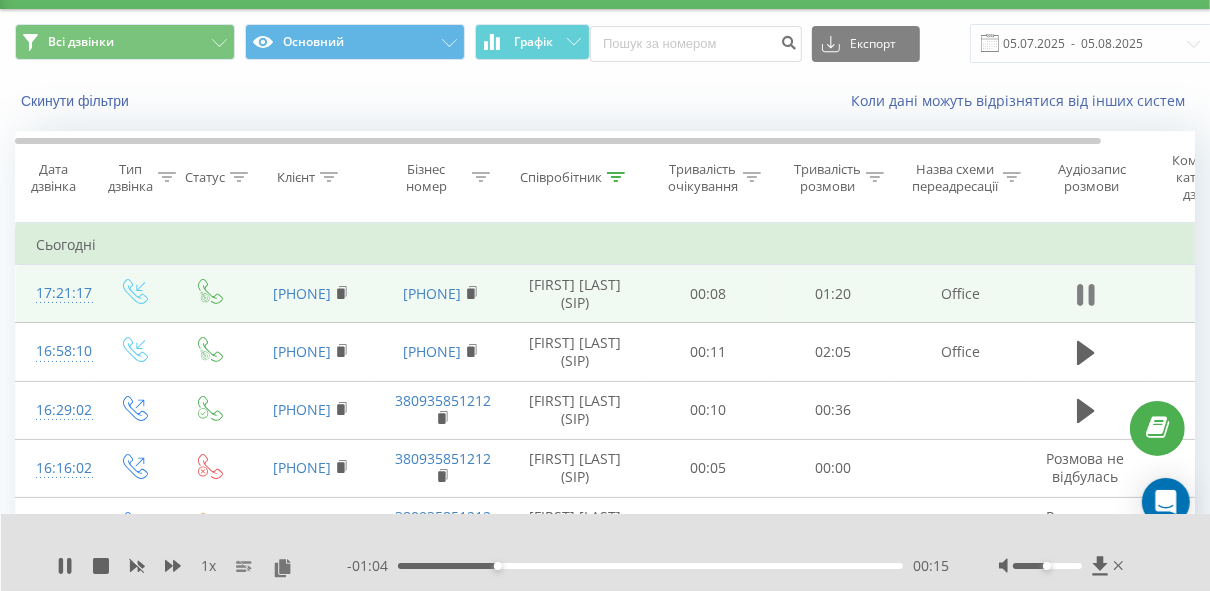 click 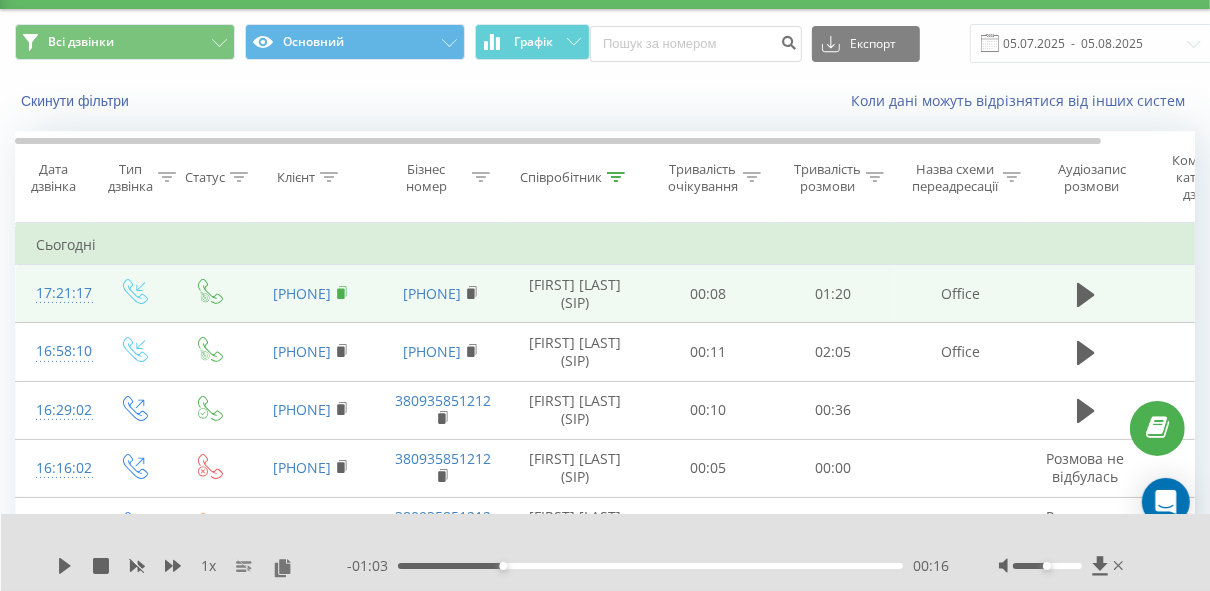 click 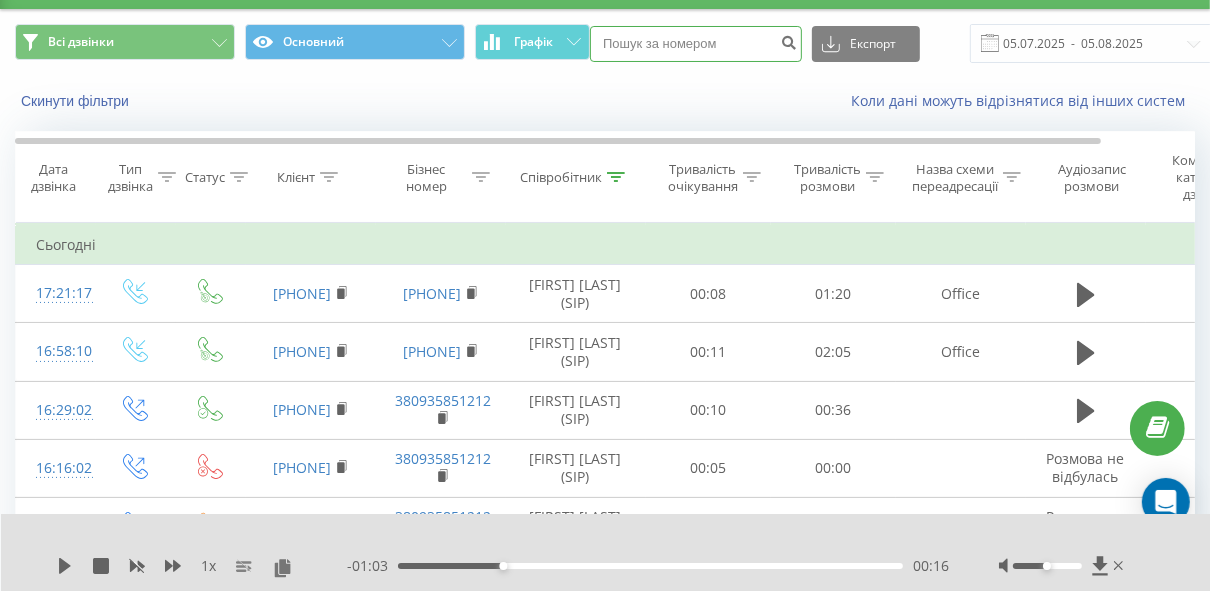 click at bounding box center (696, 44) 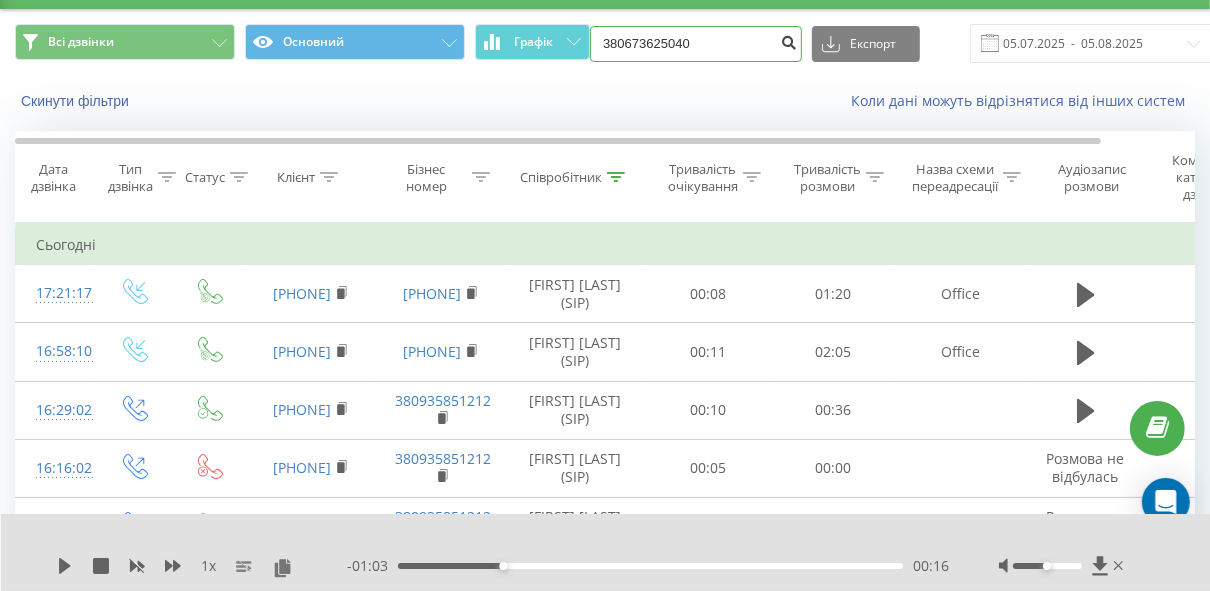 type on "380673625040" 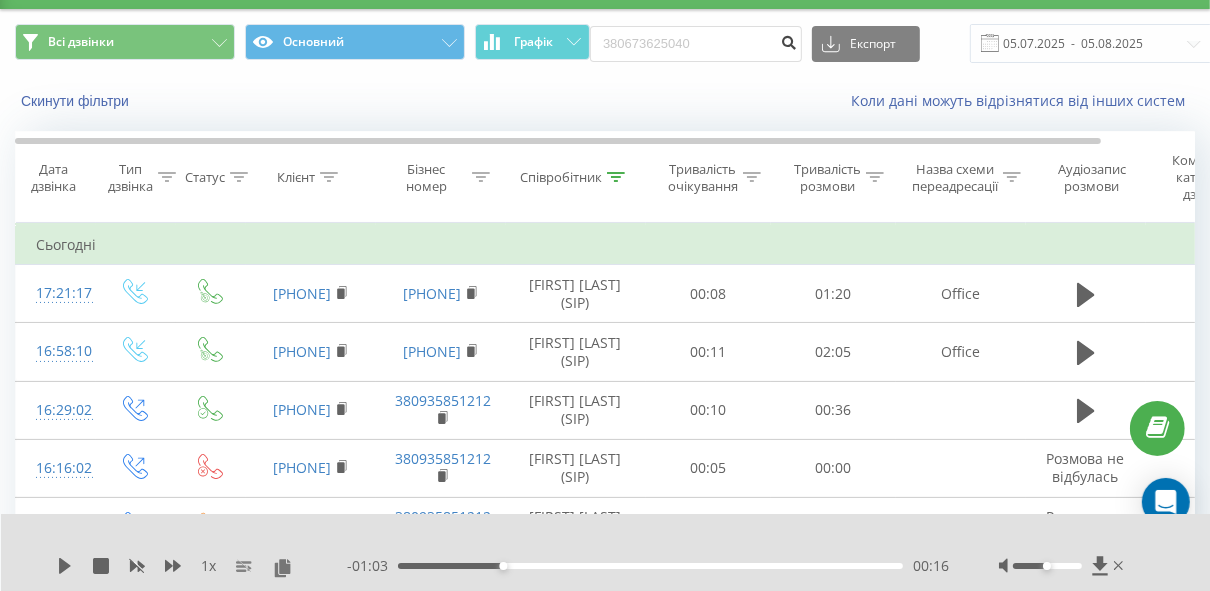 click at bounding box center [788, 40] 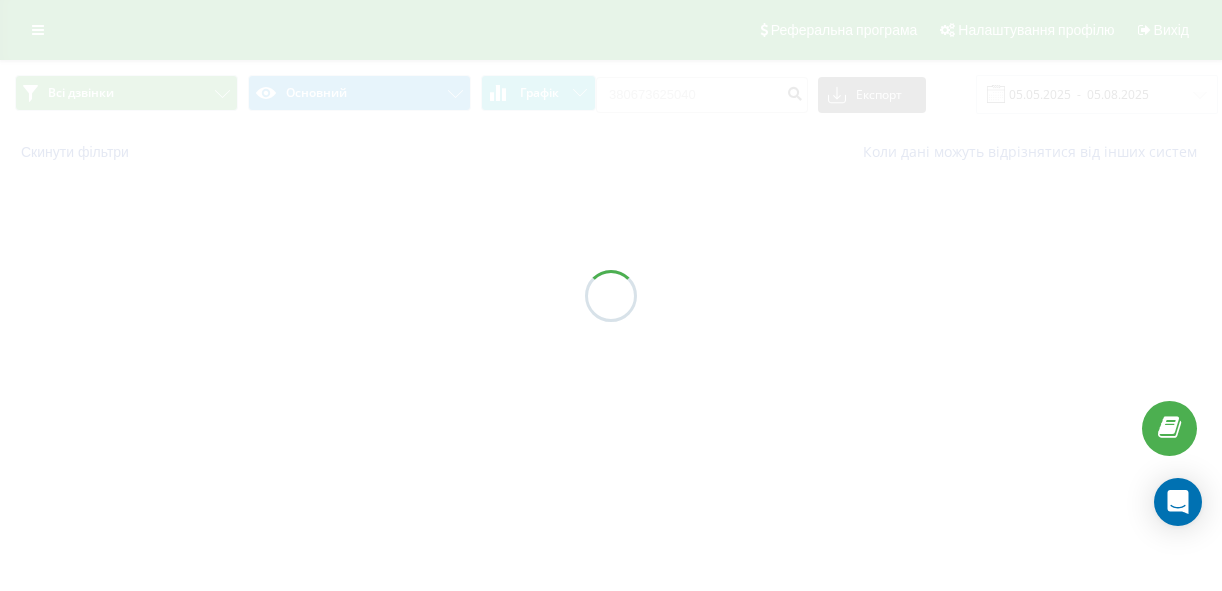 scroll, scrollTop: 0, scrollLeft: 0, axis: both 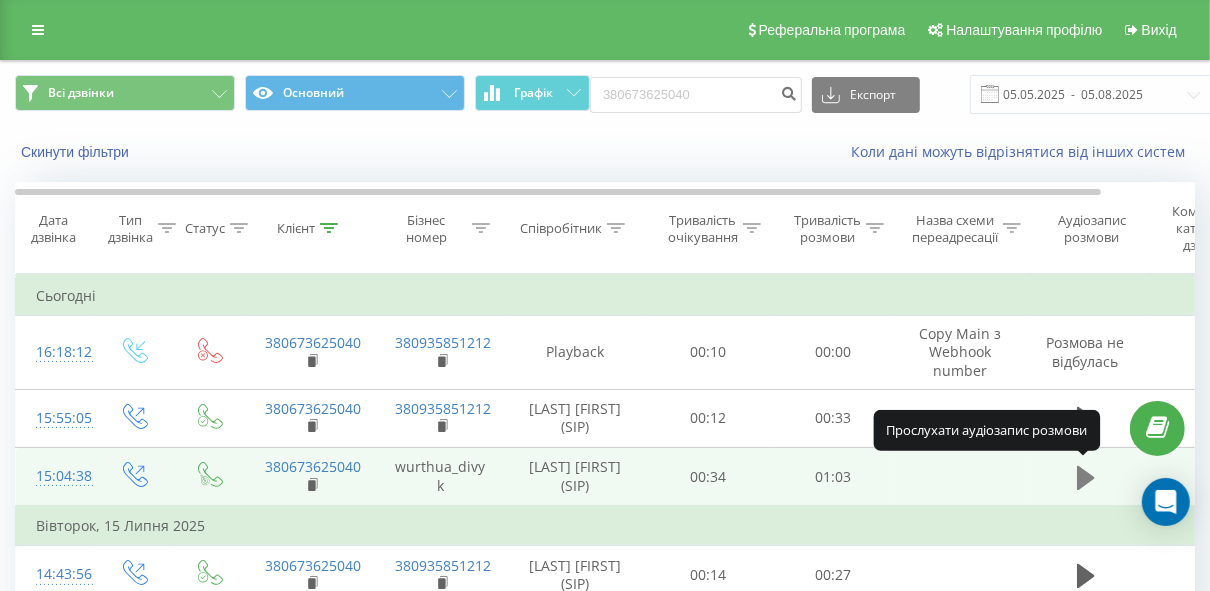 click 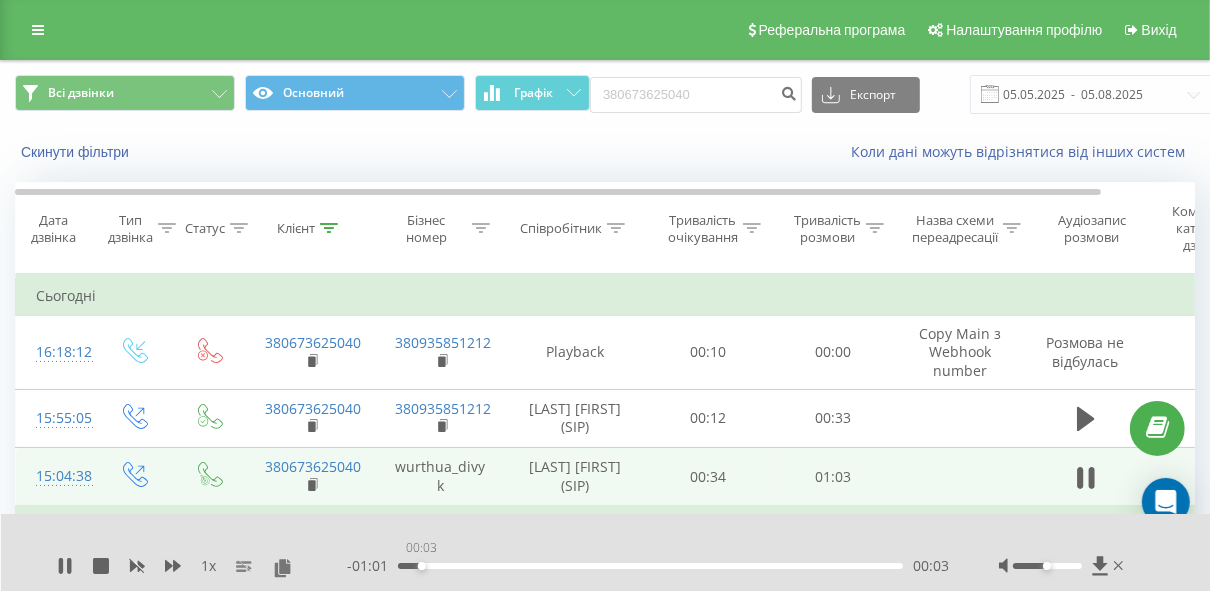 click on "00:03" at bounding box center [650, 566] 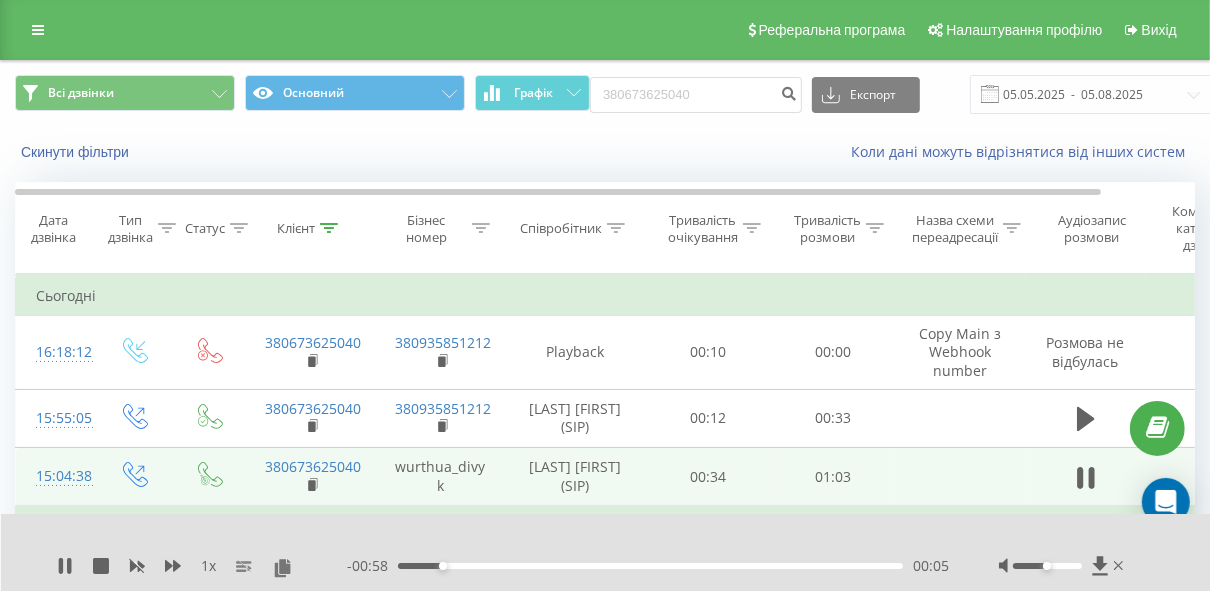 click on "1 x  - 00:58 00:05   00:05" at bounding box center [606, 552] 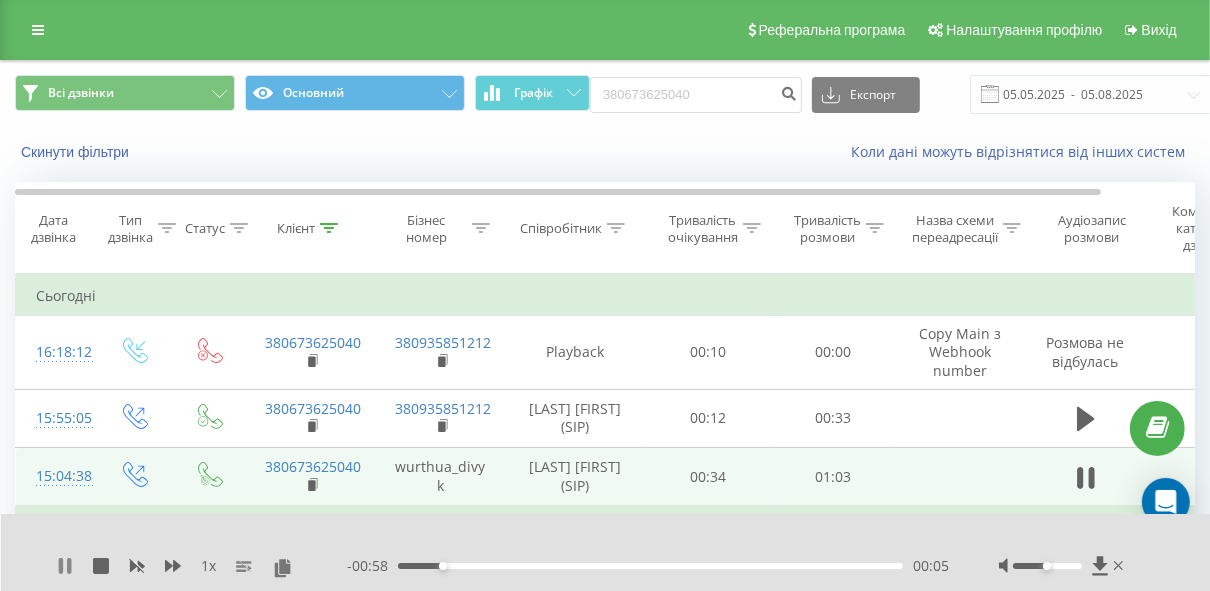 click 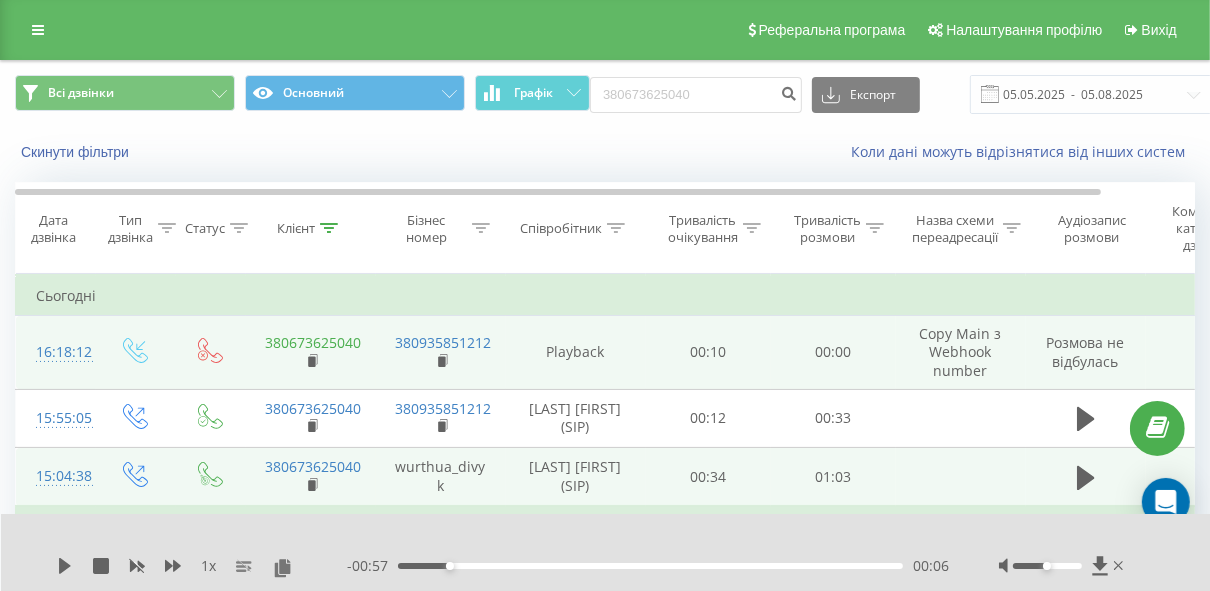 click on "380673625040" at bounding box center (314, 342) 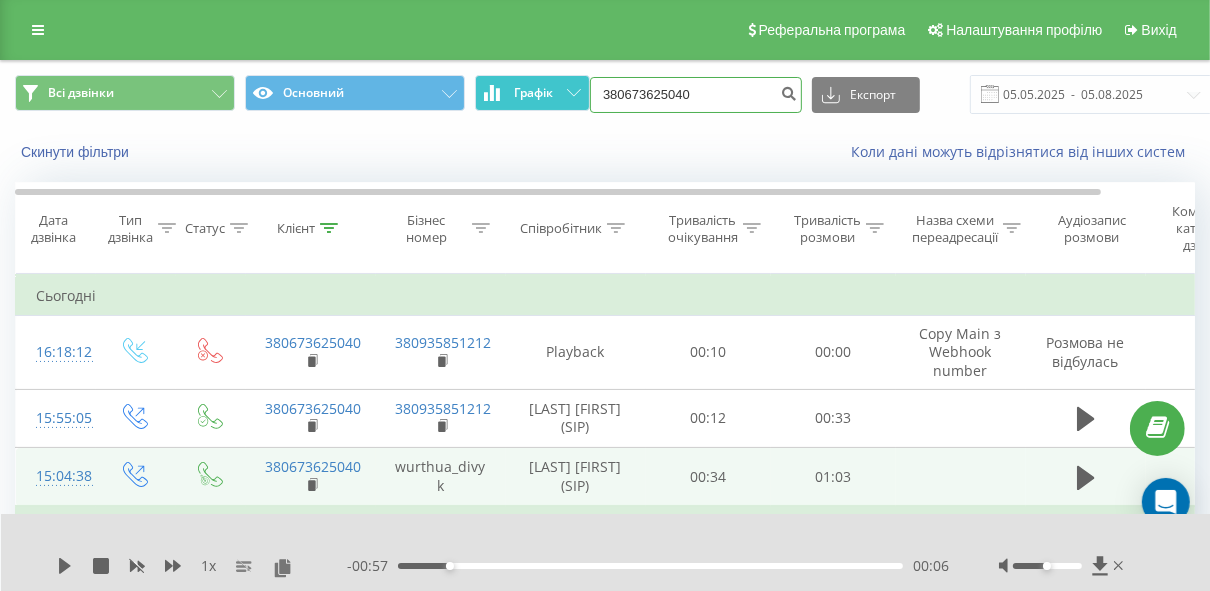 drag, startPoint x: 611, startPoint y: 95, endPoint x: 513, endPoint y: 91, distance: 98.0816 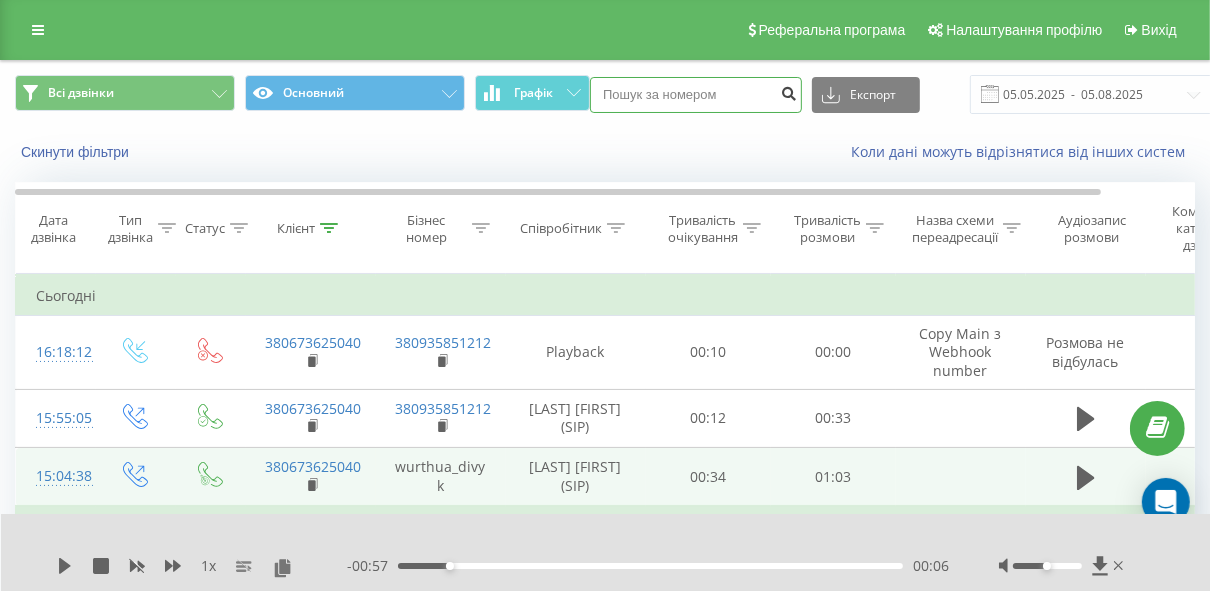 type 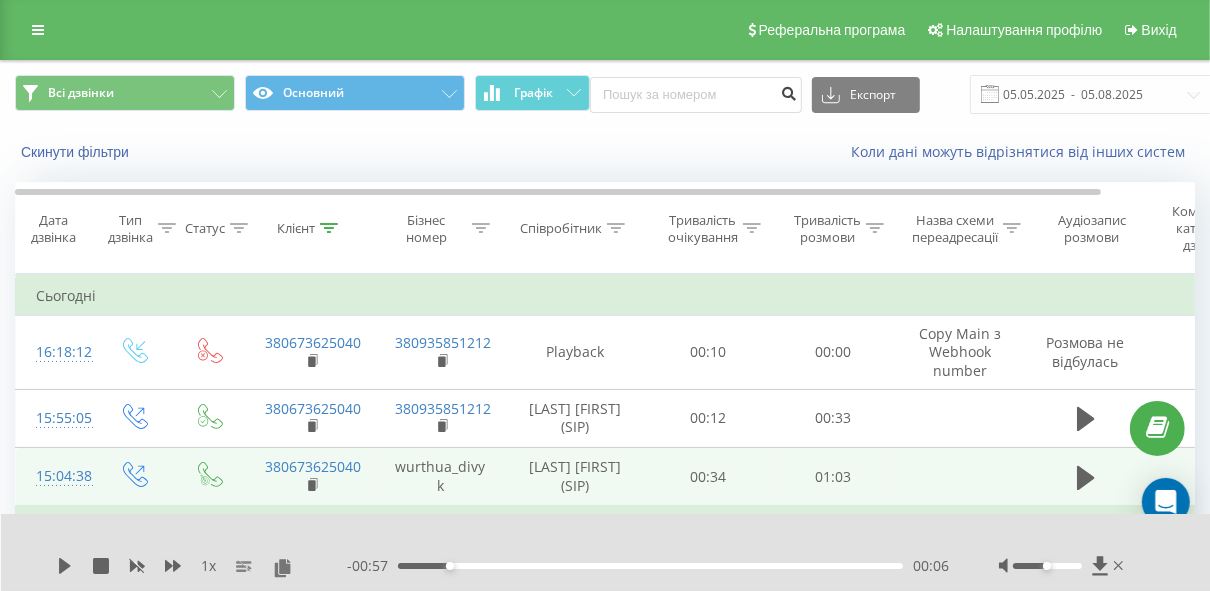 click at bounding box center (788, 91) 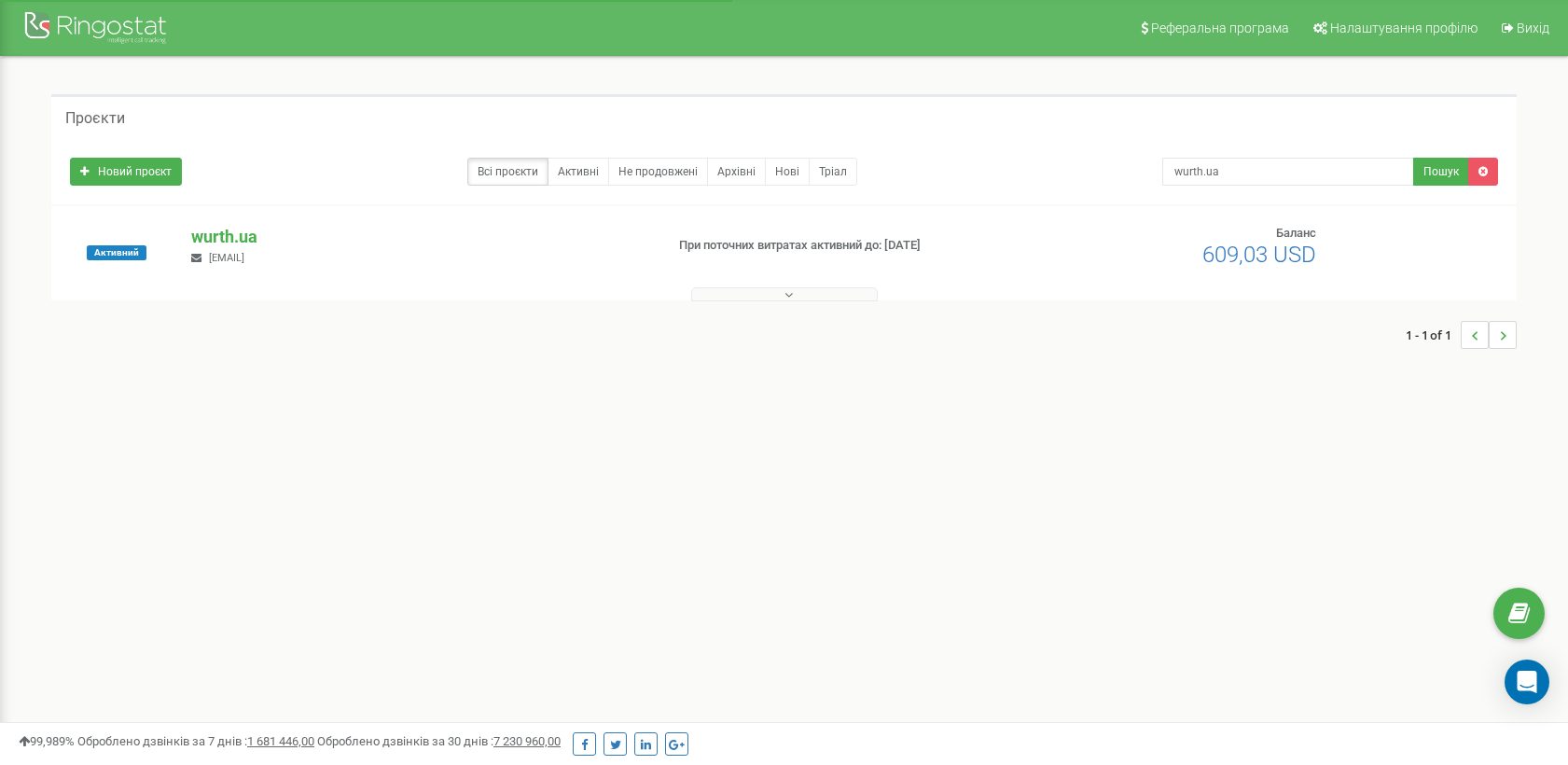 scroll, scrollTop: 0, scrollLeft: 0, axis: both 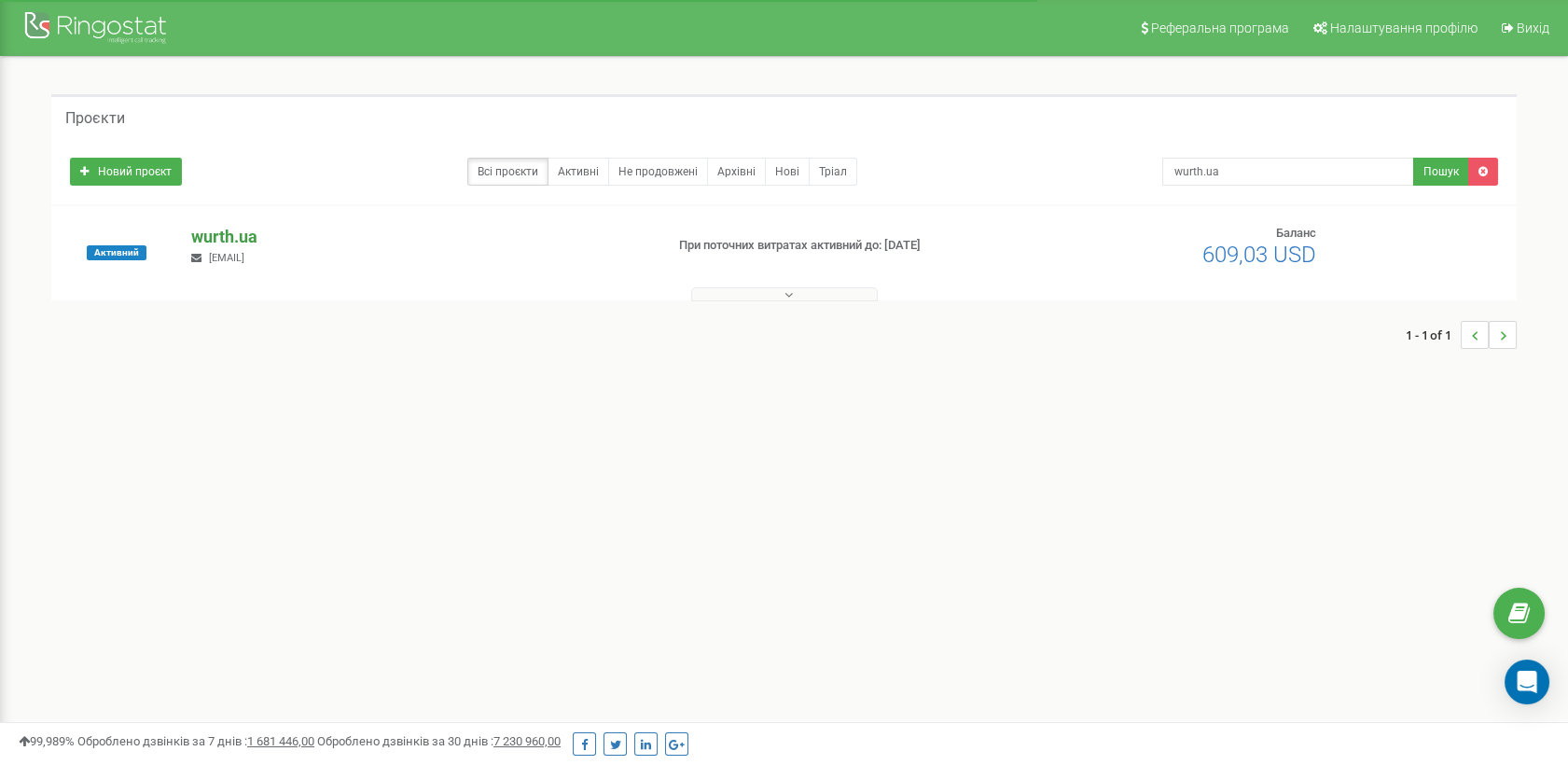 click on "wurth.ua" at bounding box center [420, 237] 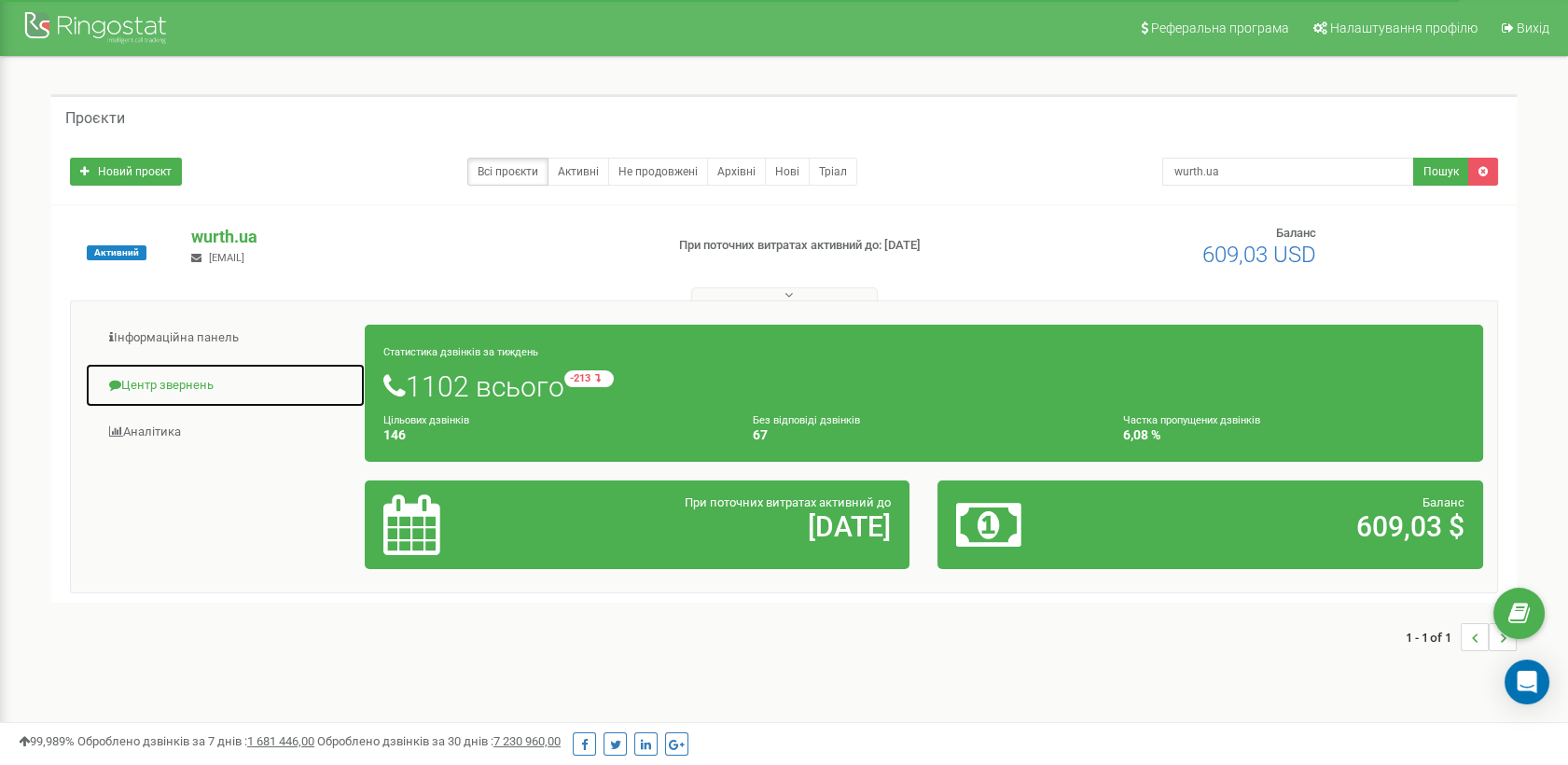 click on "Центр звернень" at bounding box center [225, 385] 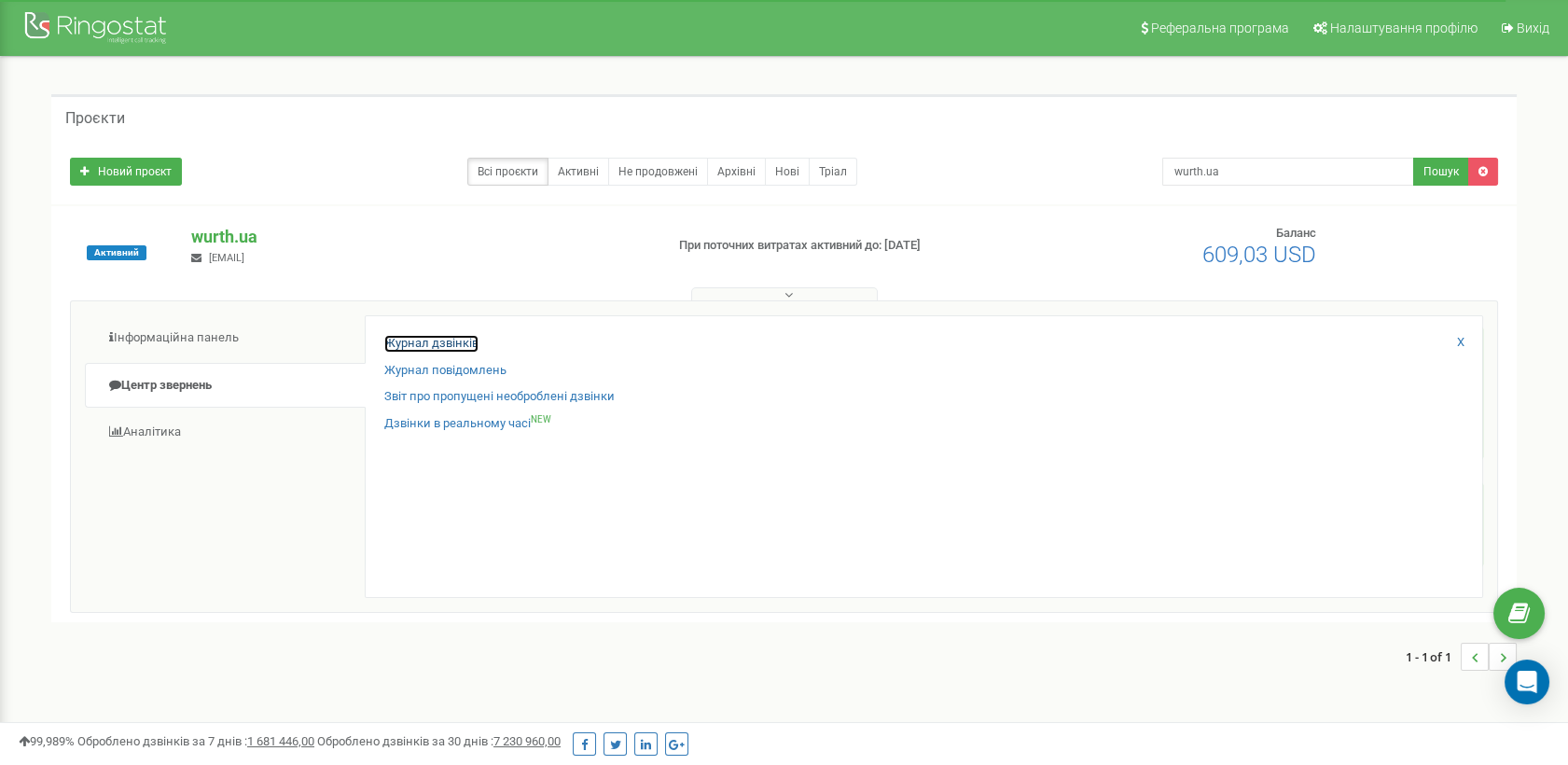 click on "Журнал дзвінків" at bounding box center [431, 343] 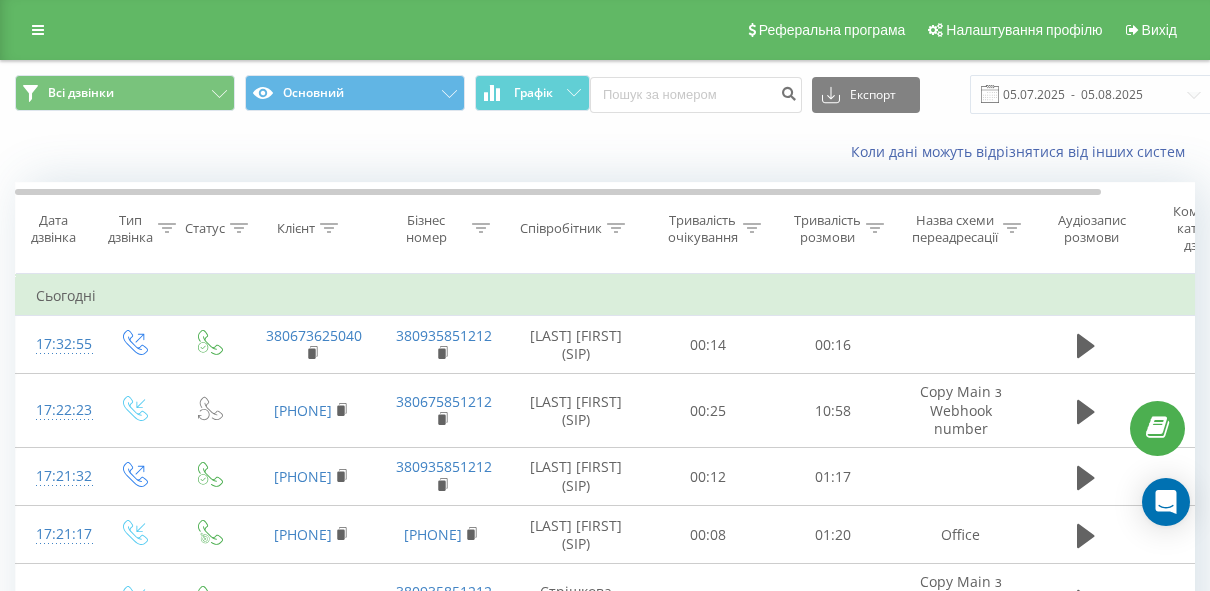scroll, scrollTop: 0, scrollLeft: 0, axis: both 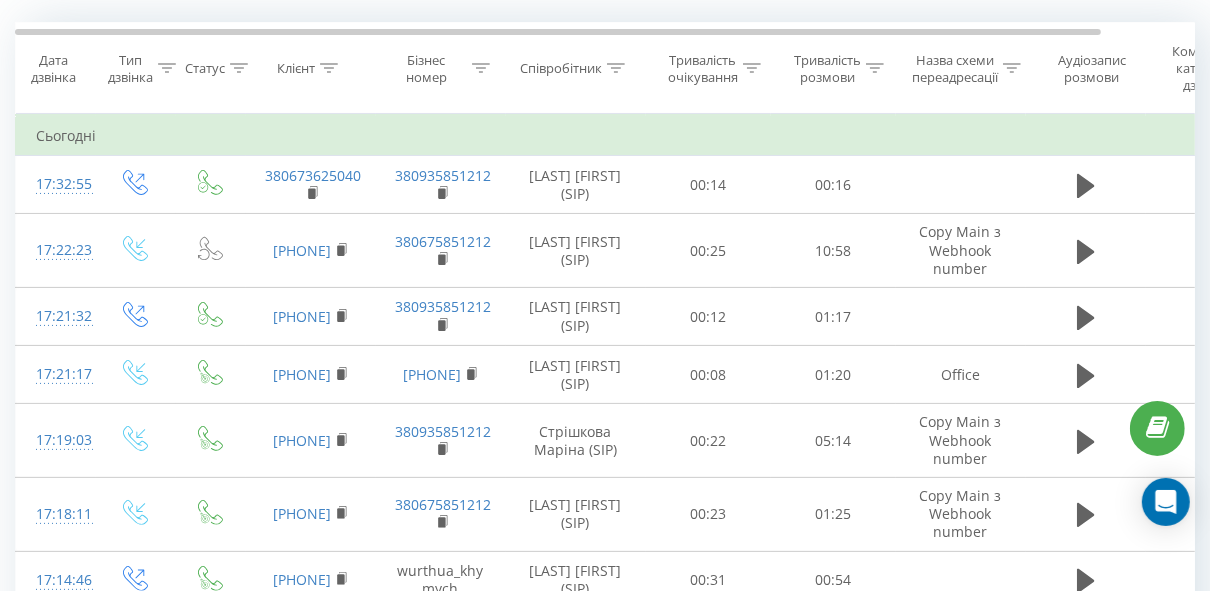 click 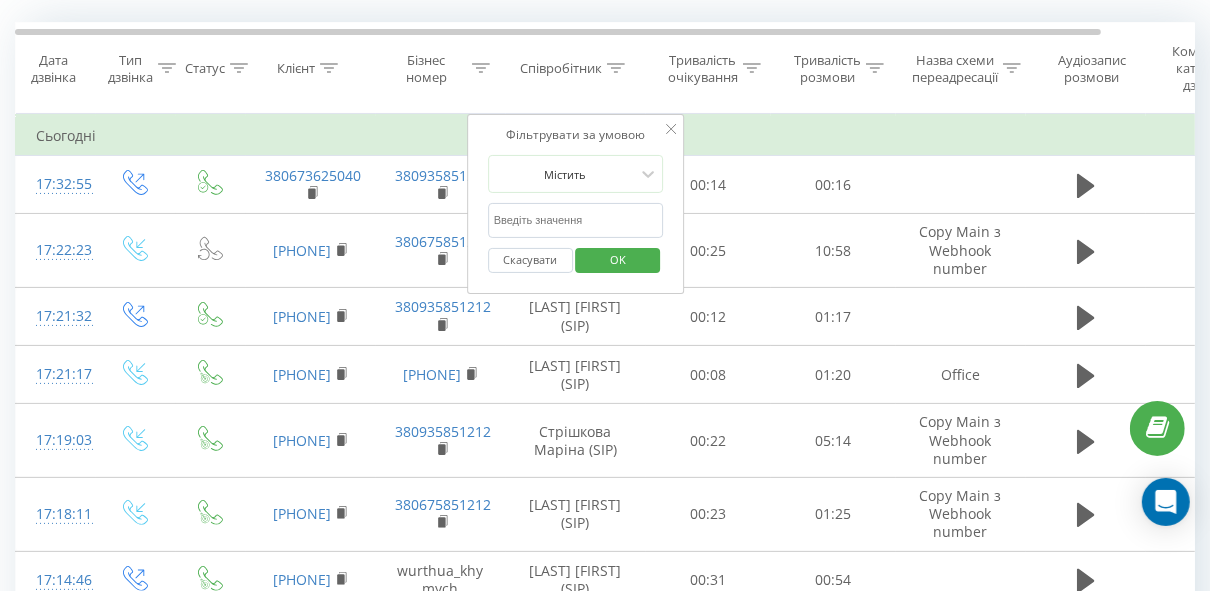 click at bounding box center [576, 220] 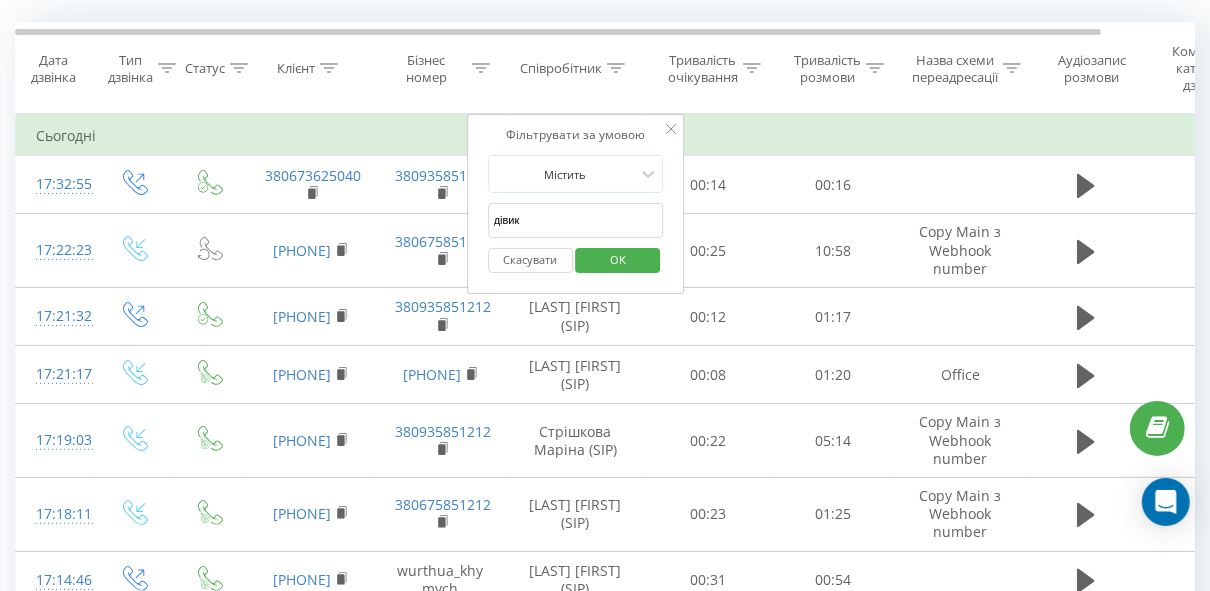 click on "OK" at bounding box center [618, 259] 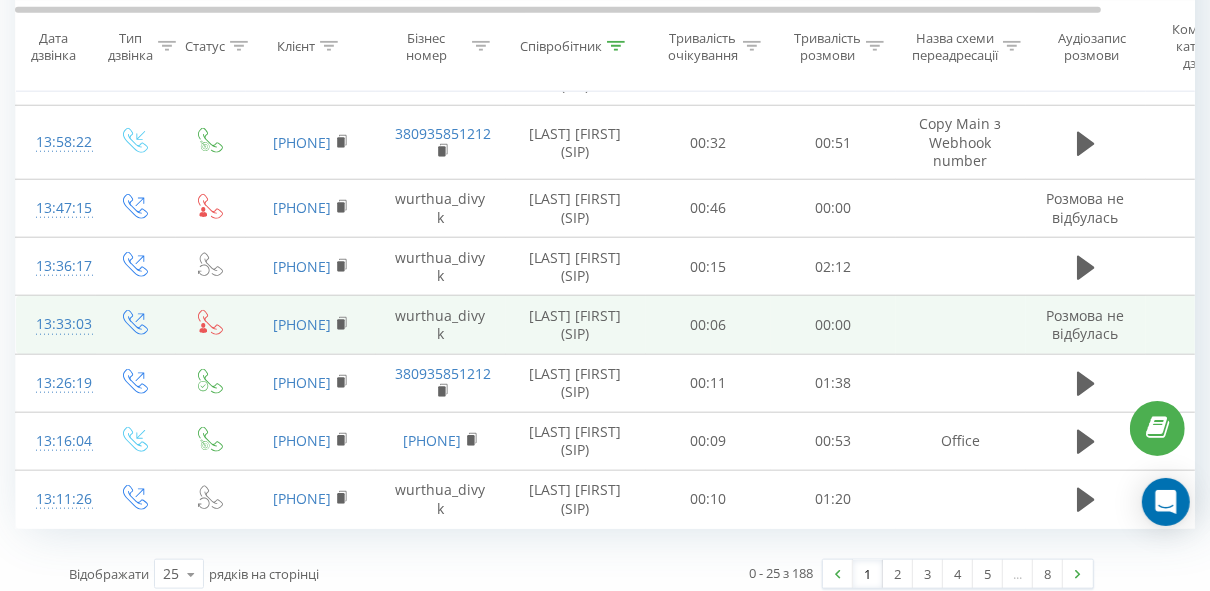 scroll, scrollTop: 1290, scrollLeft: 0, axis: vertical 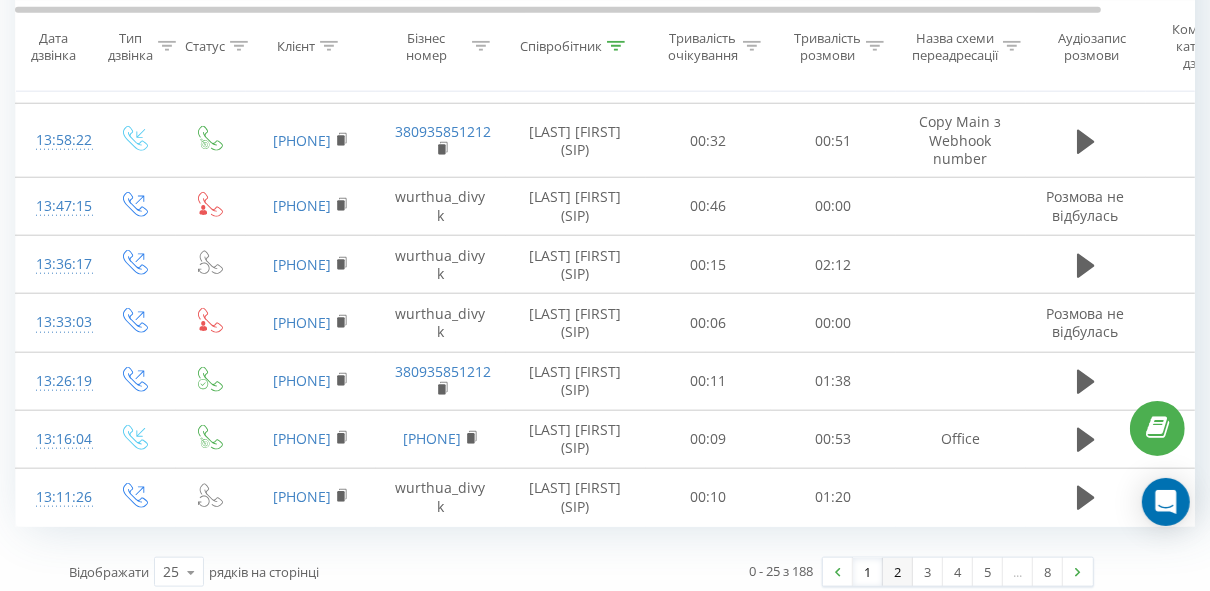 click on "2" at bounding box center [898, 572] 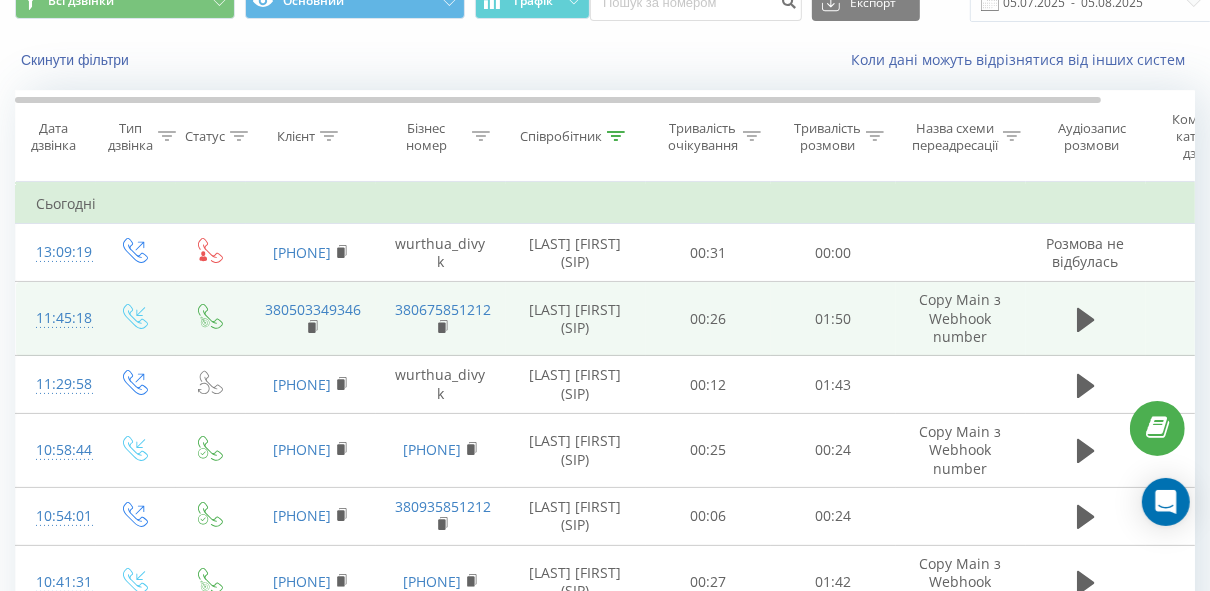 scroll, scrollTop: 0, scrollLeft: 0, axis: both 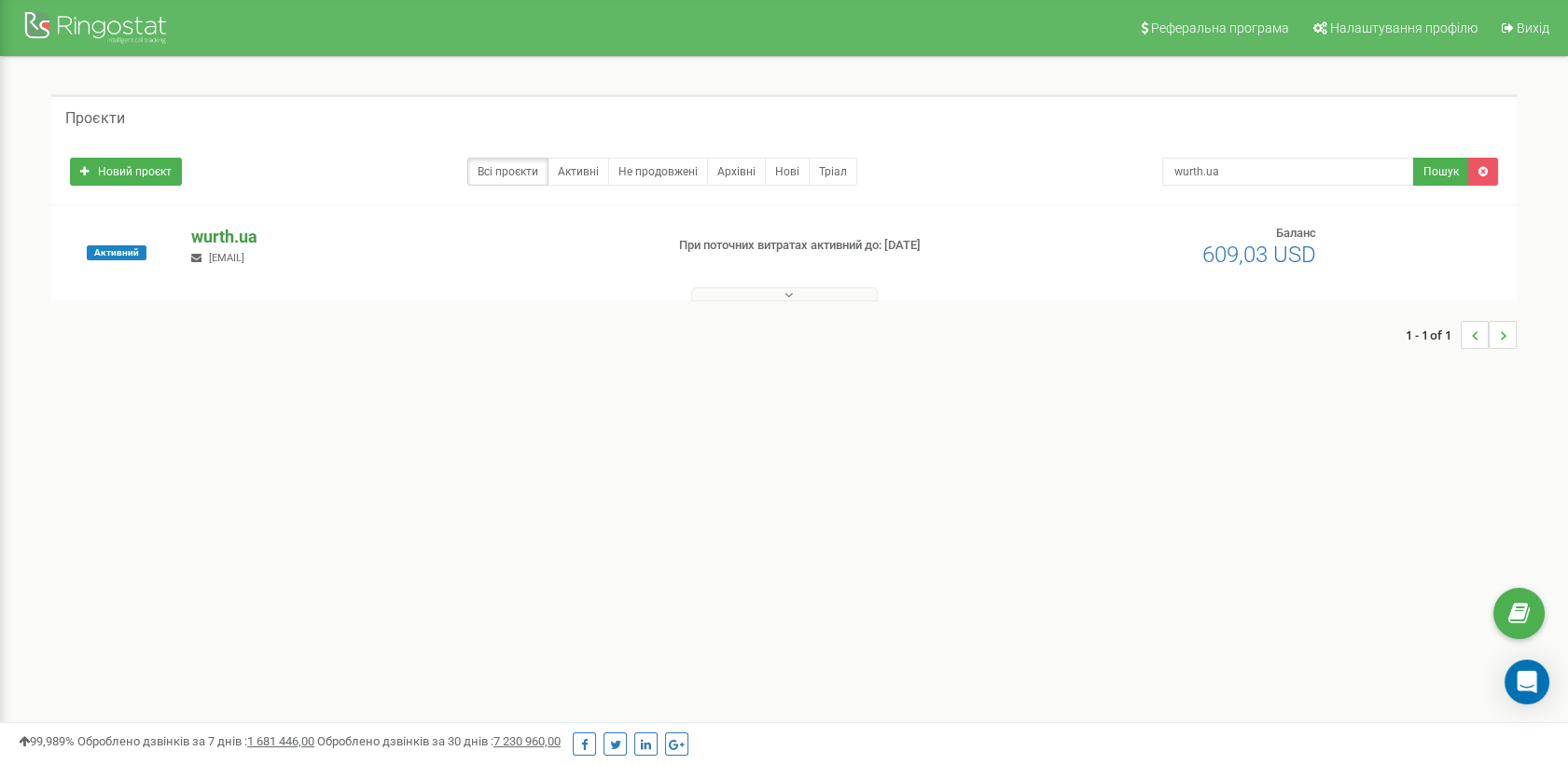 click on "wurth.ua" at bounding box center [420, 237] 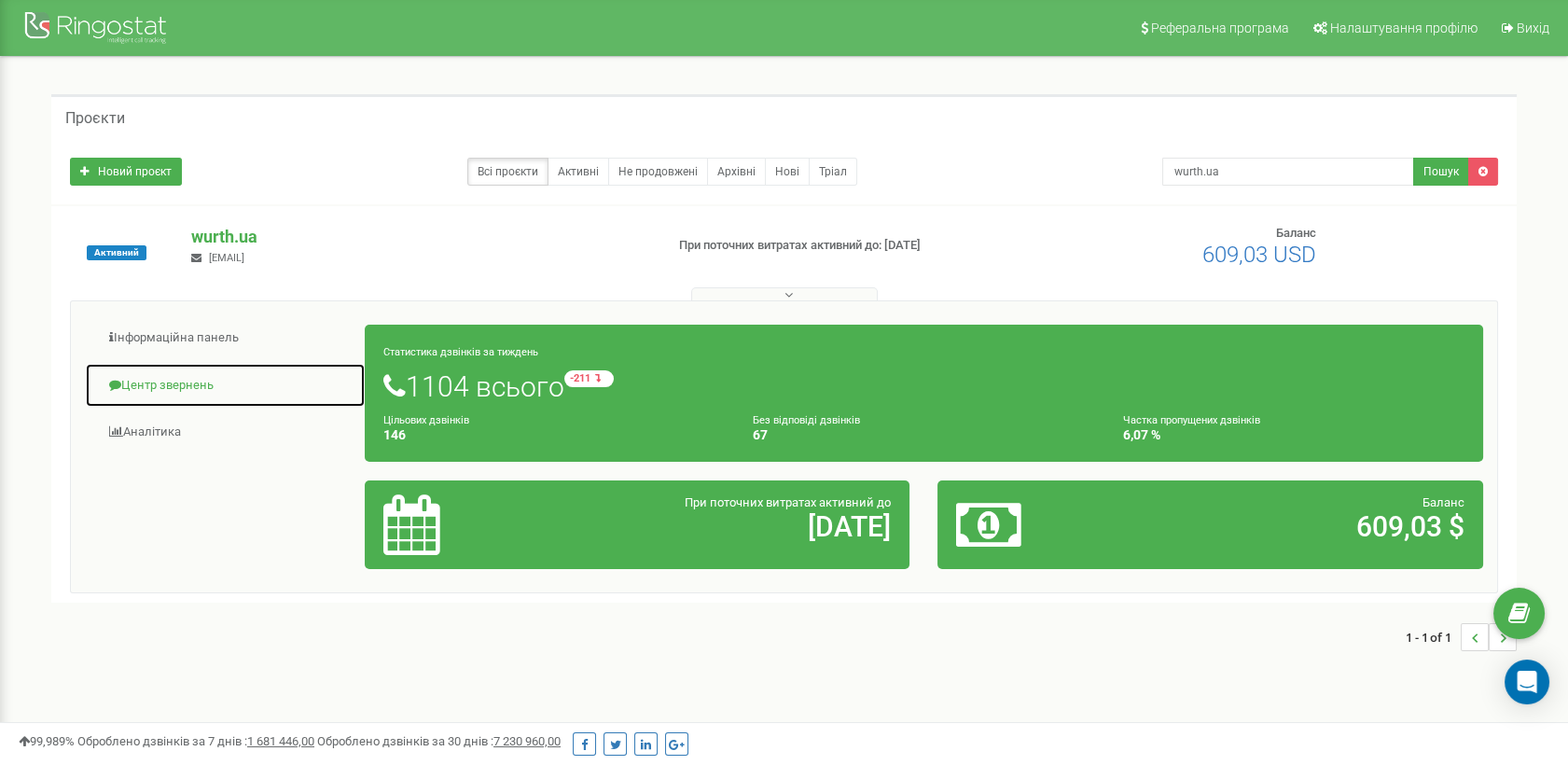 click on "Центр звернень" at bounding box center (225, 385) 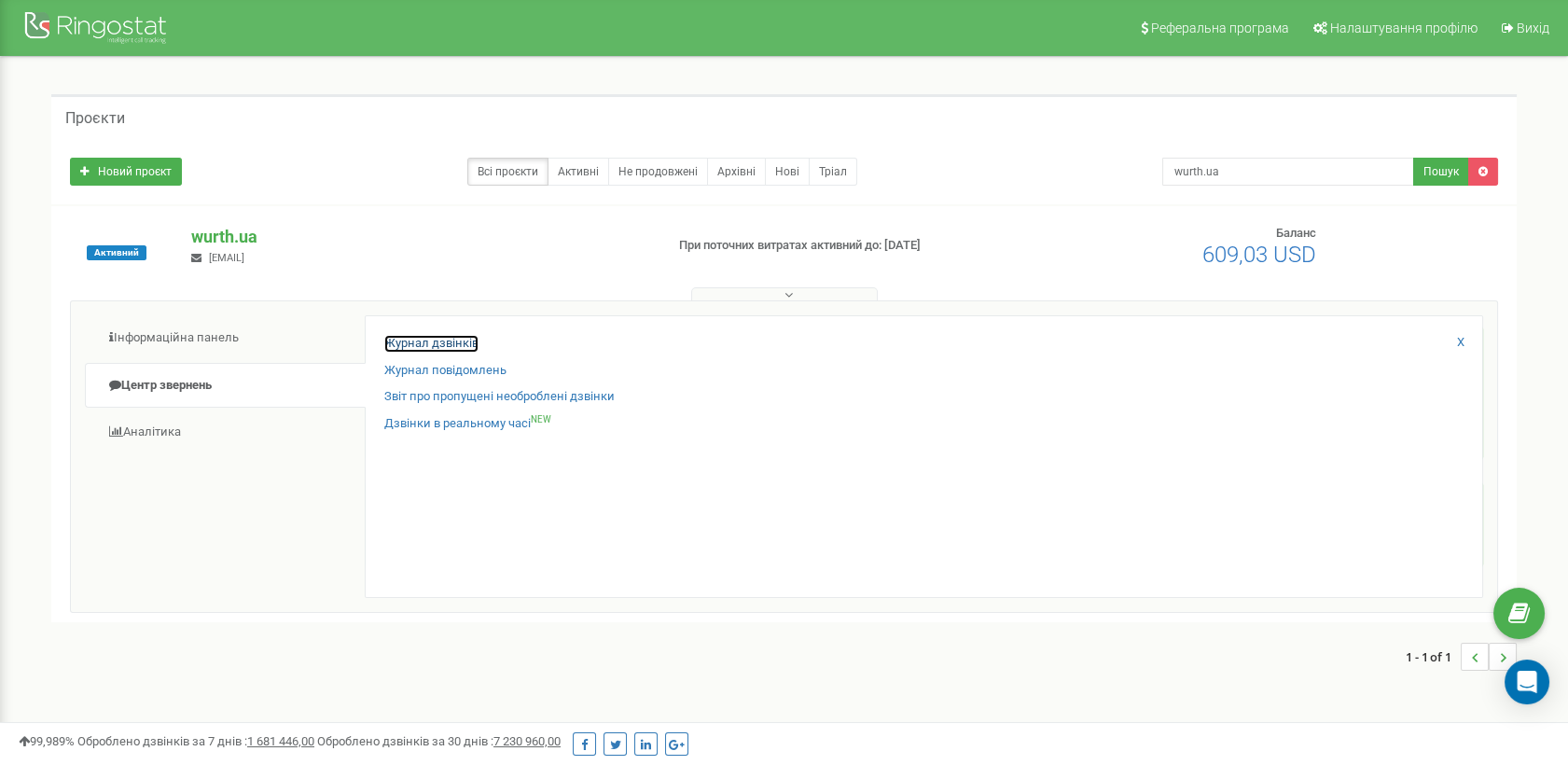 click on "Журнал дзвінків" at bounding box center [431, 343] 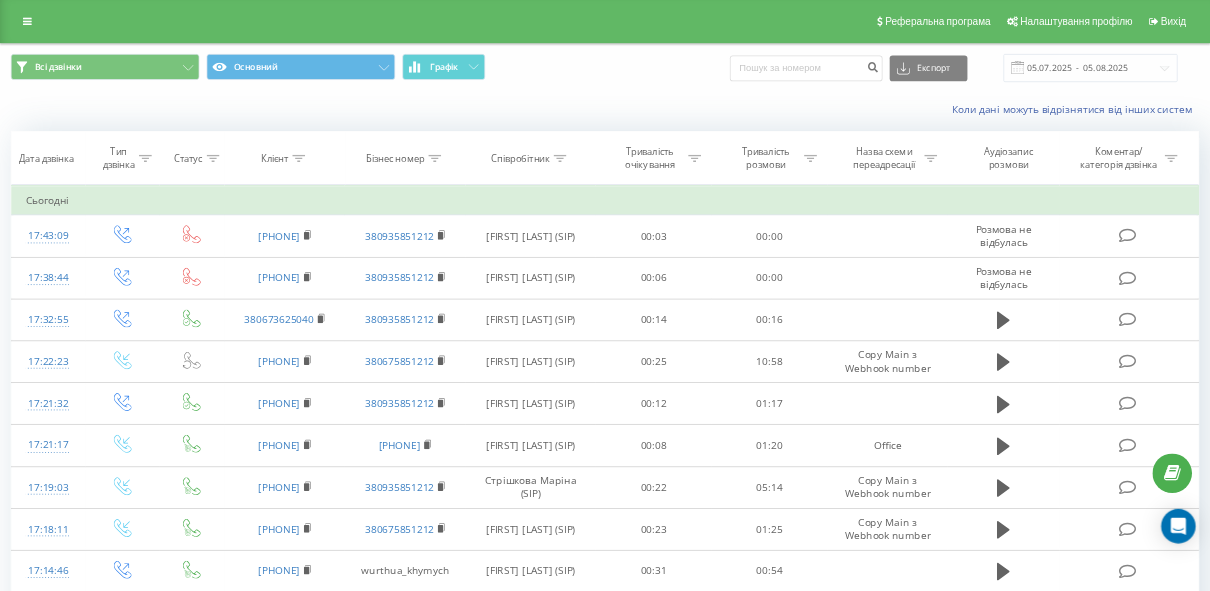 scroll, scrollTop: 0, scrollLeft: 0, axis: both 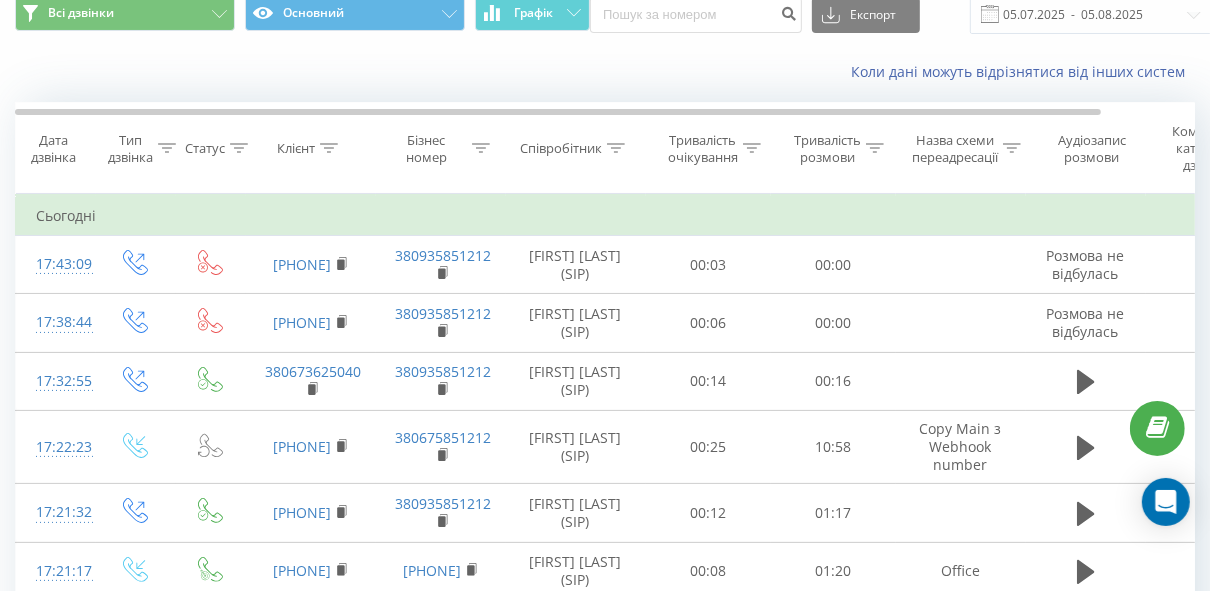 click 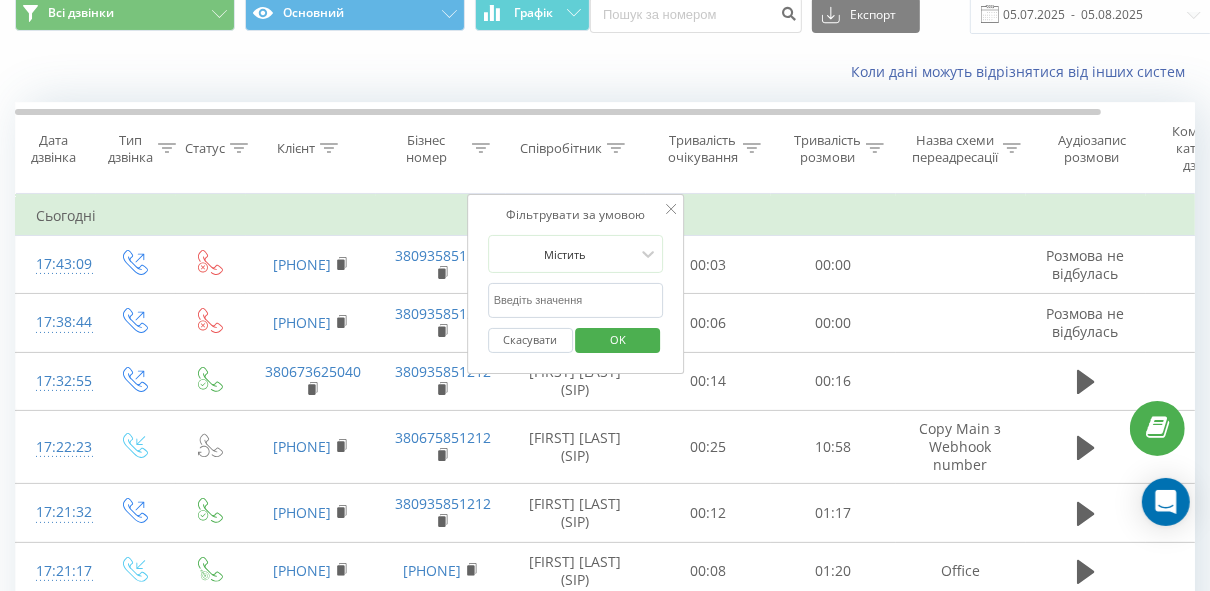 click at bounding box center [576, 300] 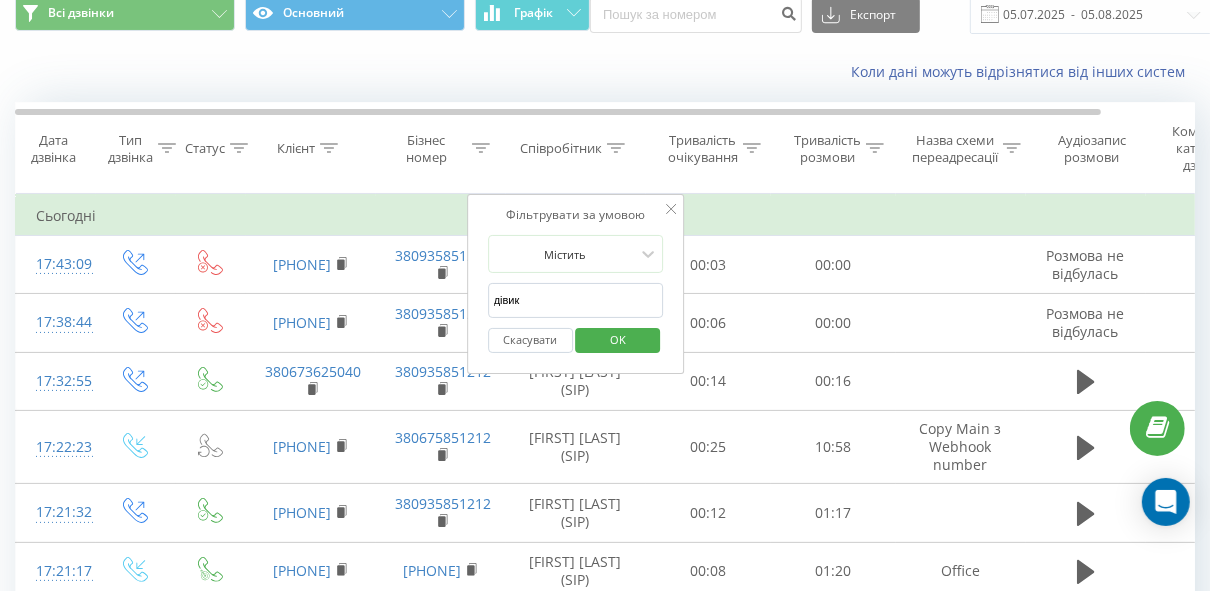 click on "OK" at bounding box center [618, 339] 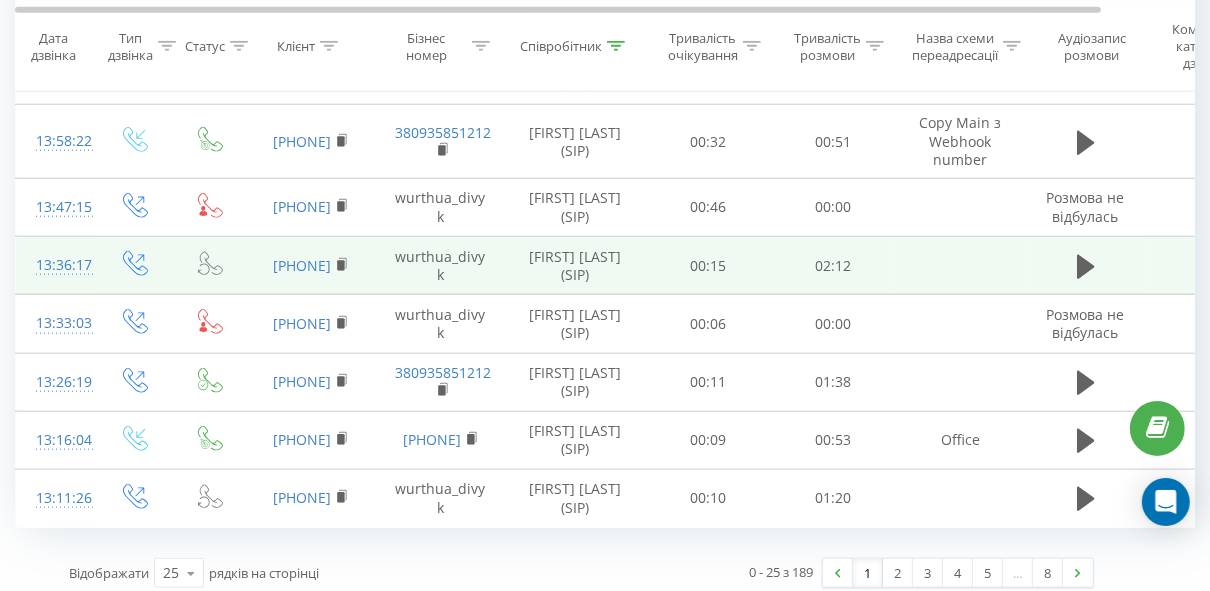 scroll, scrollTop: 1290, scrollLeft: 0, axis: vertical 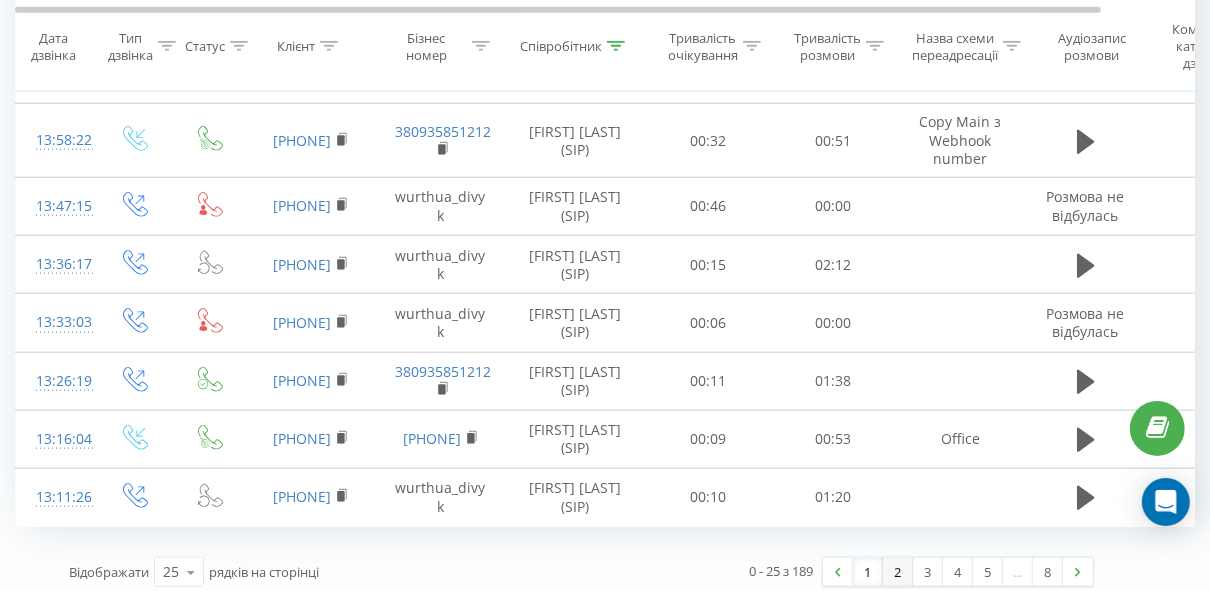click on "2" at bounding box center (898, 572) 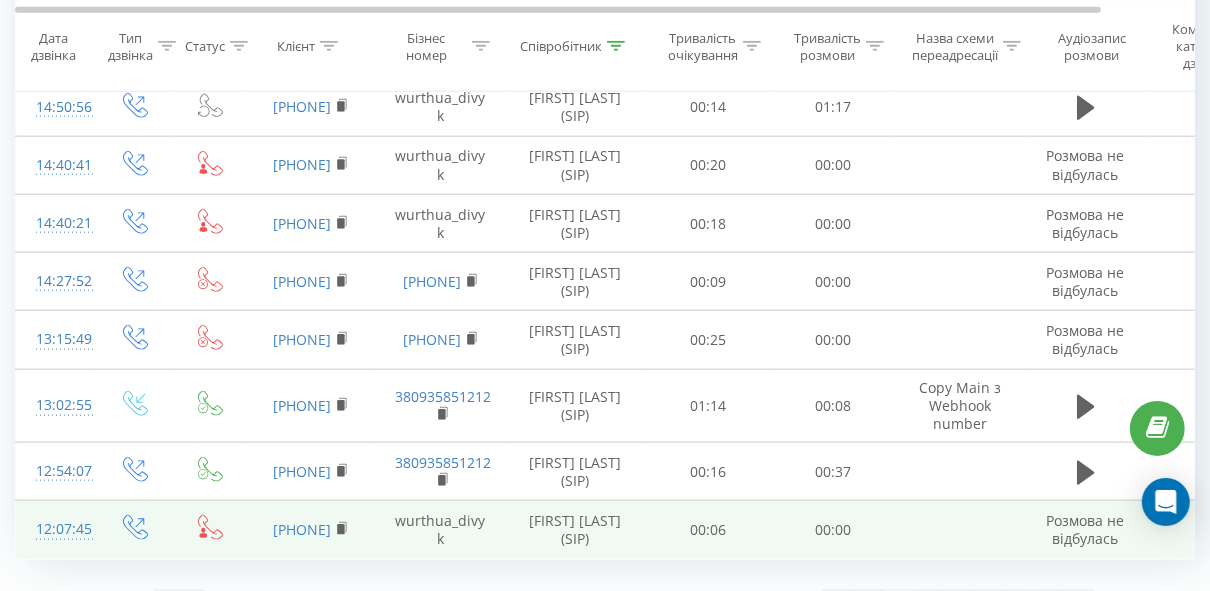 scroll, scrollTop: 1411, scrollLeft: 0, axis: vertical 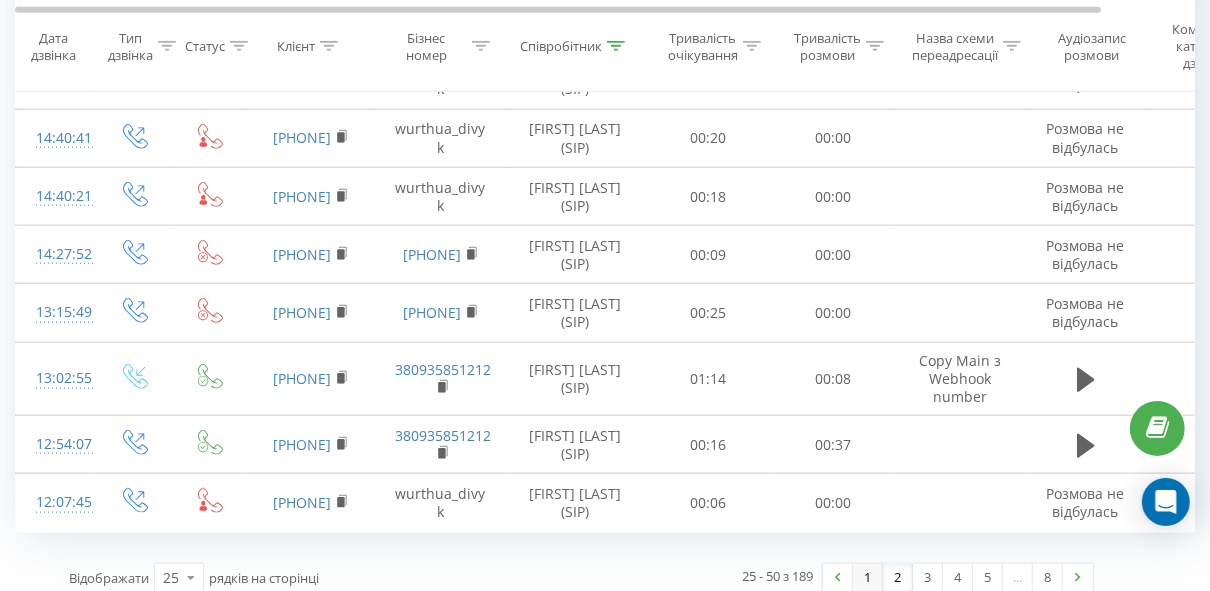 click on "1" at bounding box center (868, 578) 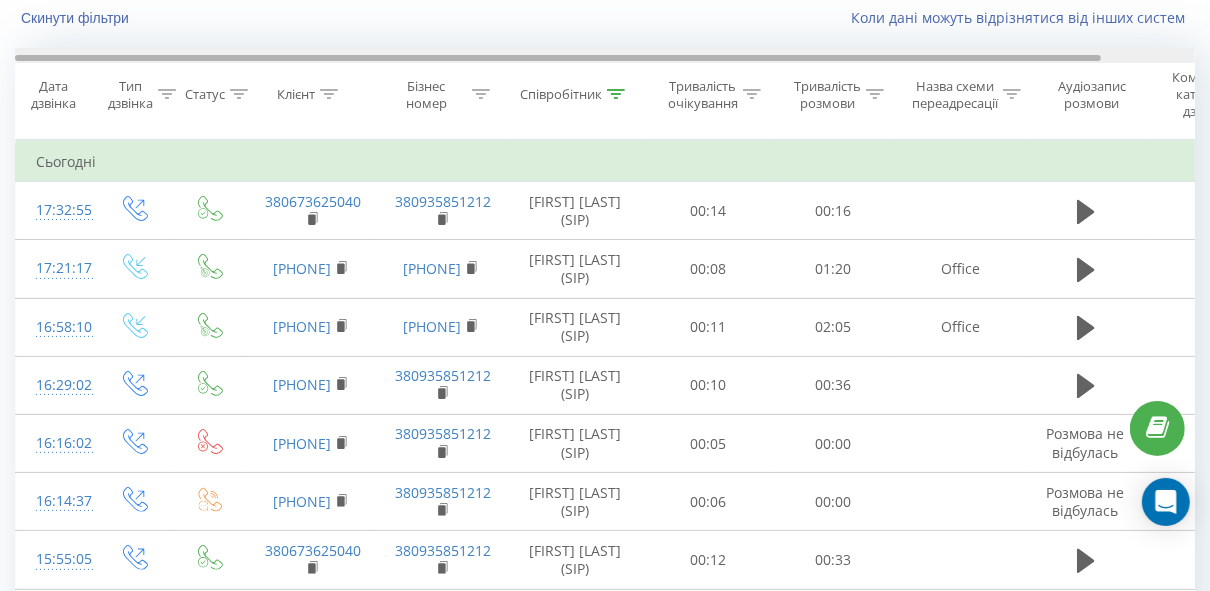 scroll, scrollTop: 135, scrollLeft: 0, axis: vertical 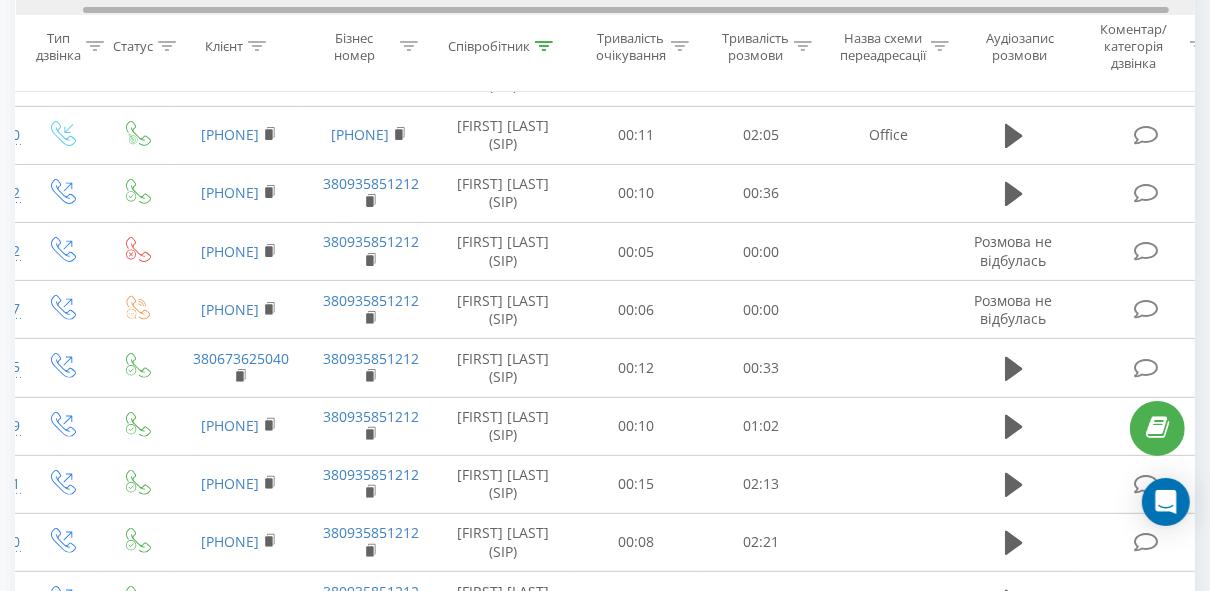 click on "Дівик Назарій (SIP)" at bounding box center (504, 135) 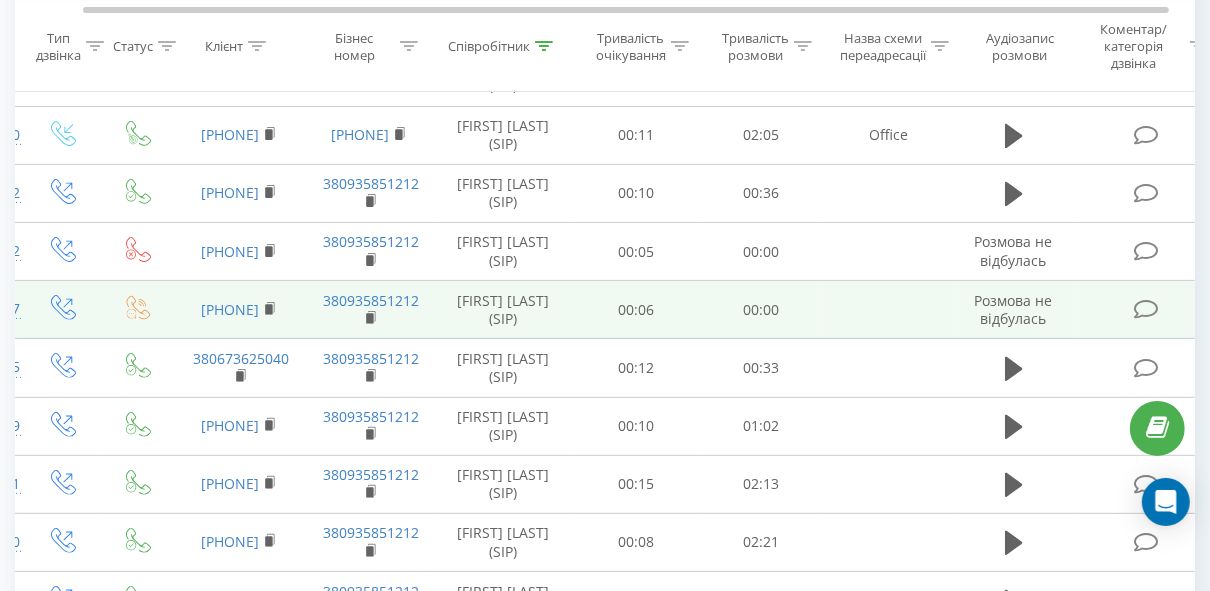 scroll, scrollTop: 0, scrollLeft: 0, axis: both 